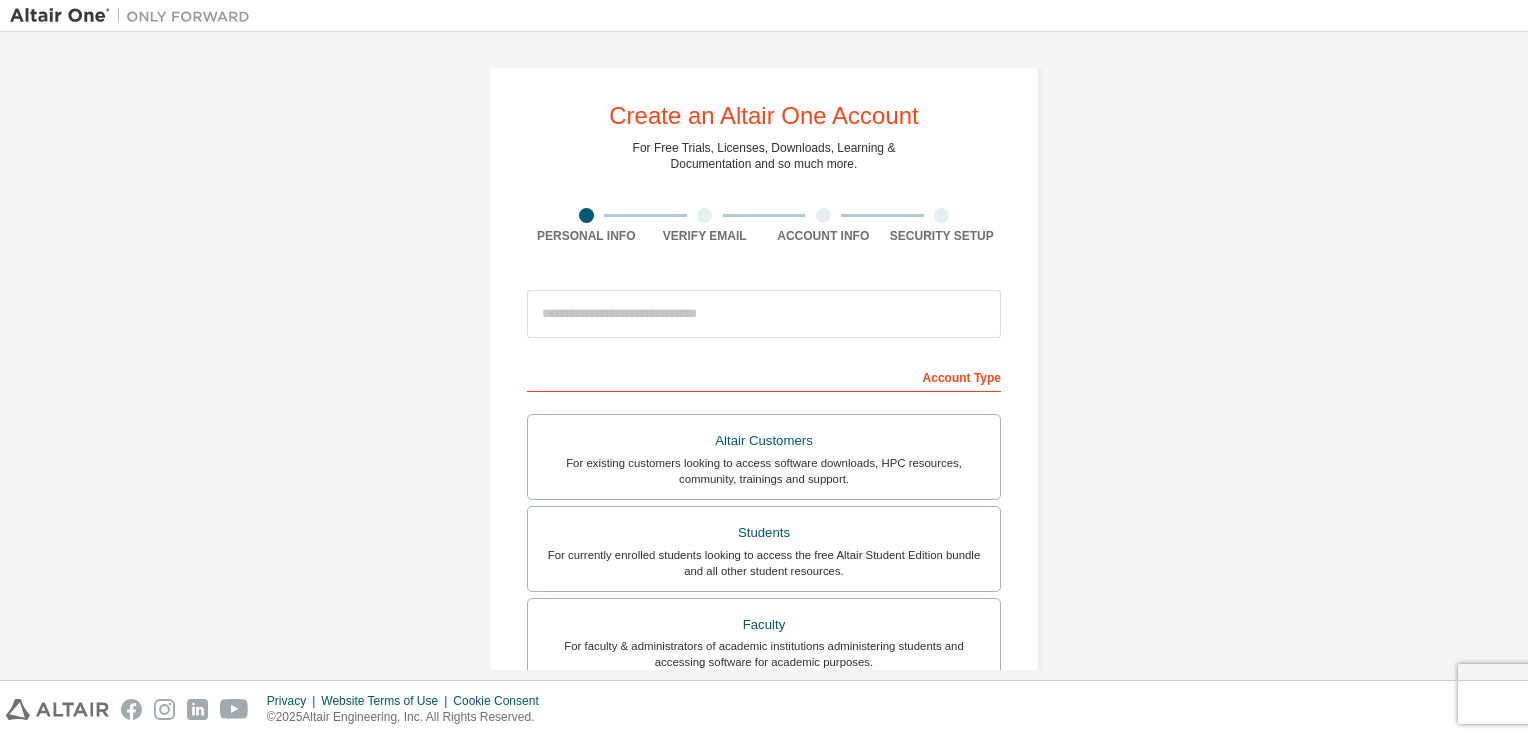 scroll, scrollTop: 0, scrollLeft: 0, axis: both 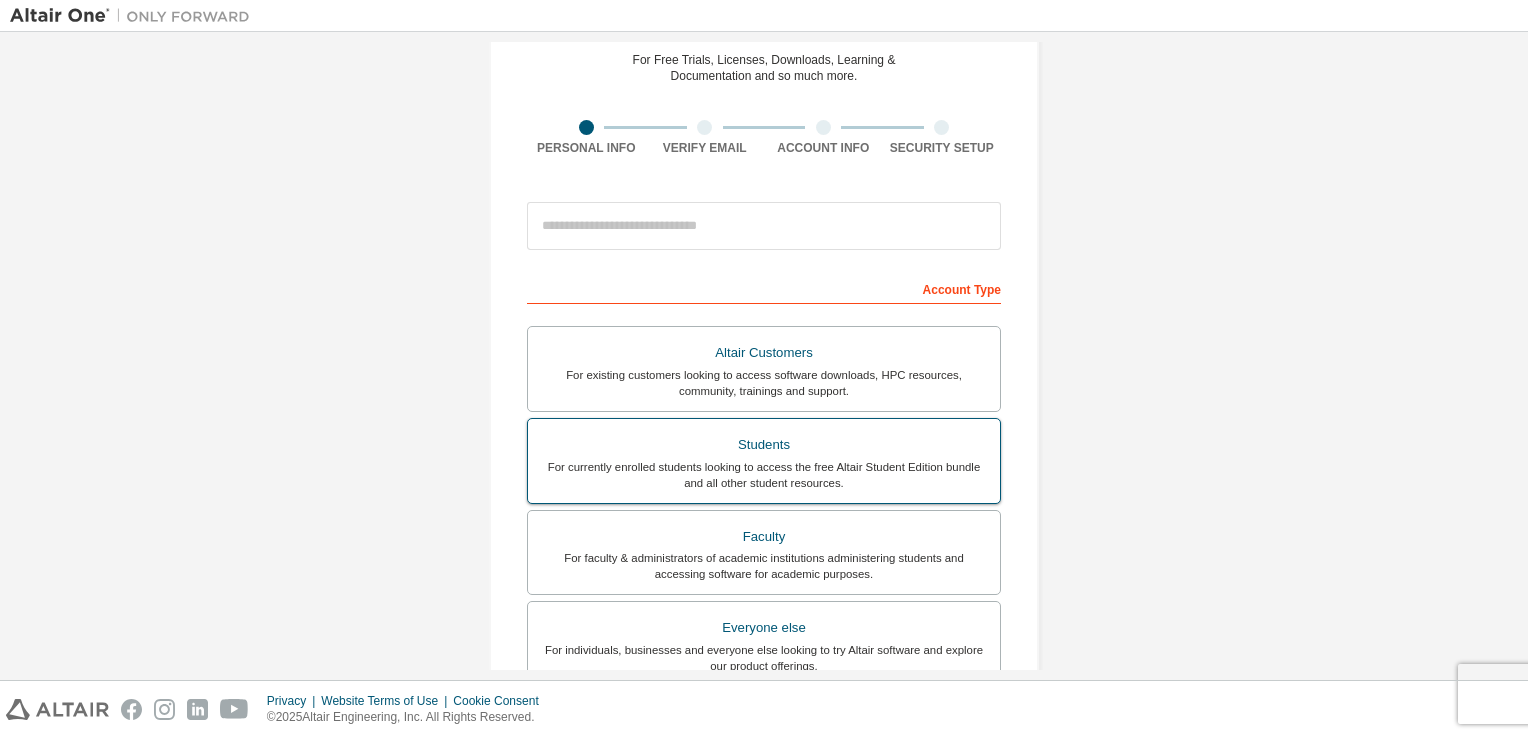click on "For currently enrolled students looking to access the free Altair Student Edition bundle and all other student resources." at bounding box center (764, 475) 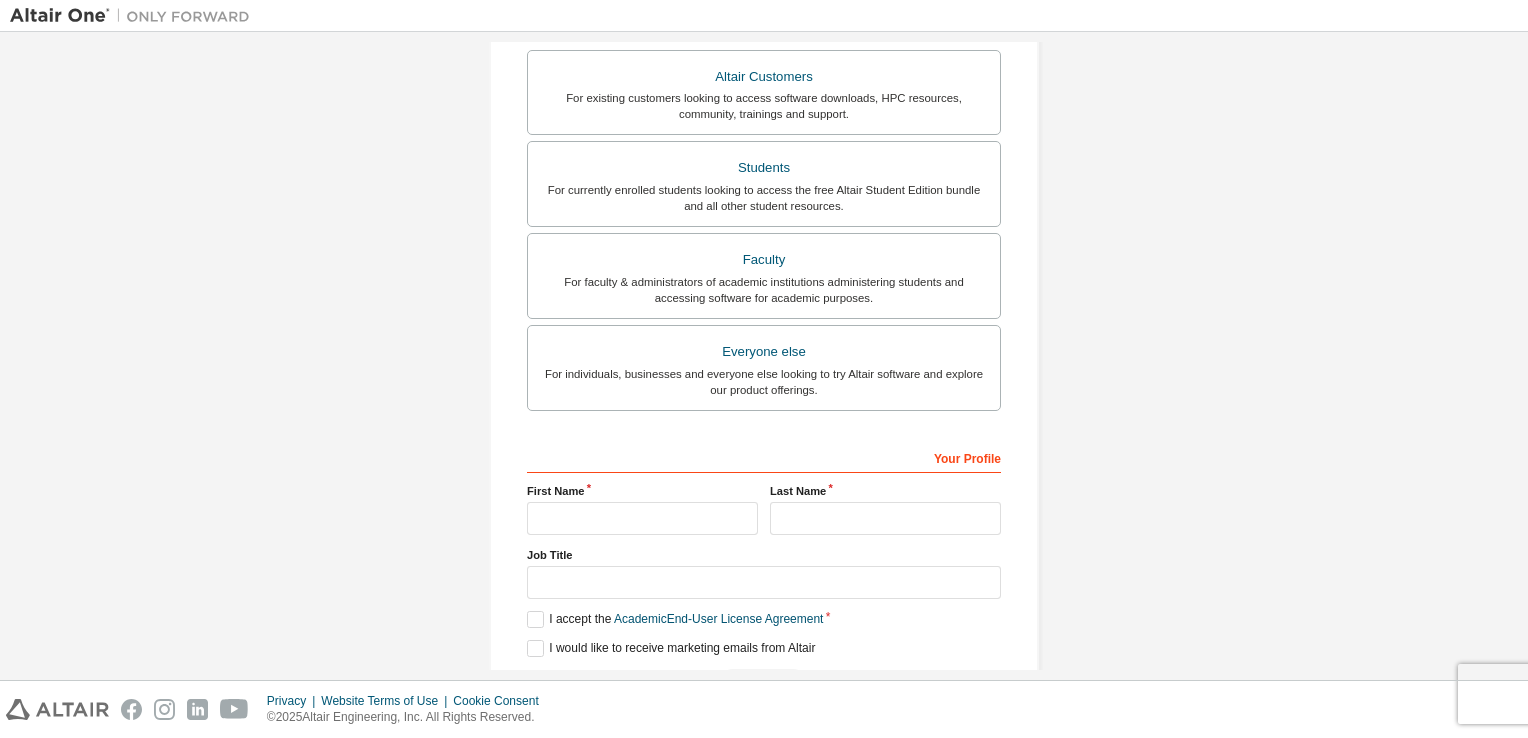 scroll, scrollTop: 413, scrollLeft: 0, axis: vertical 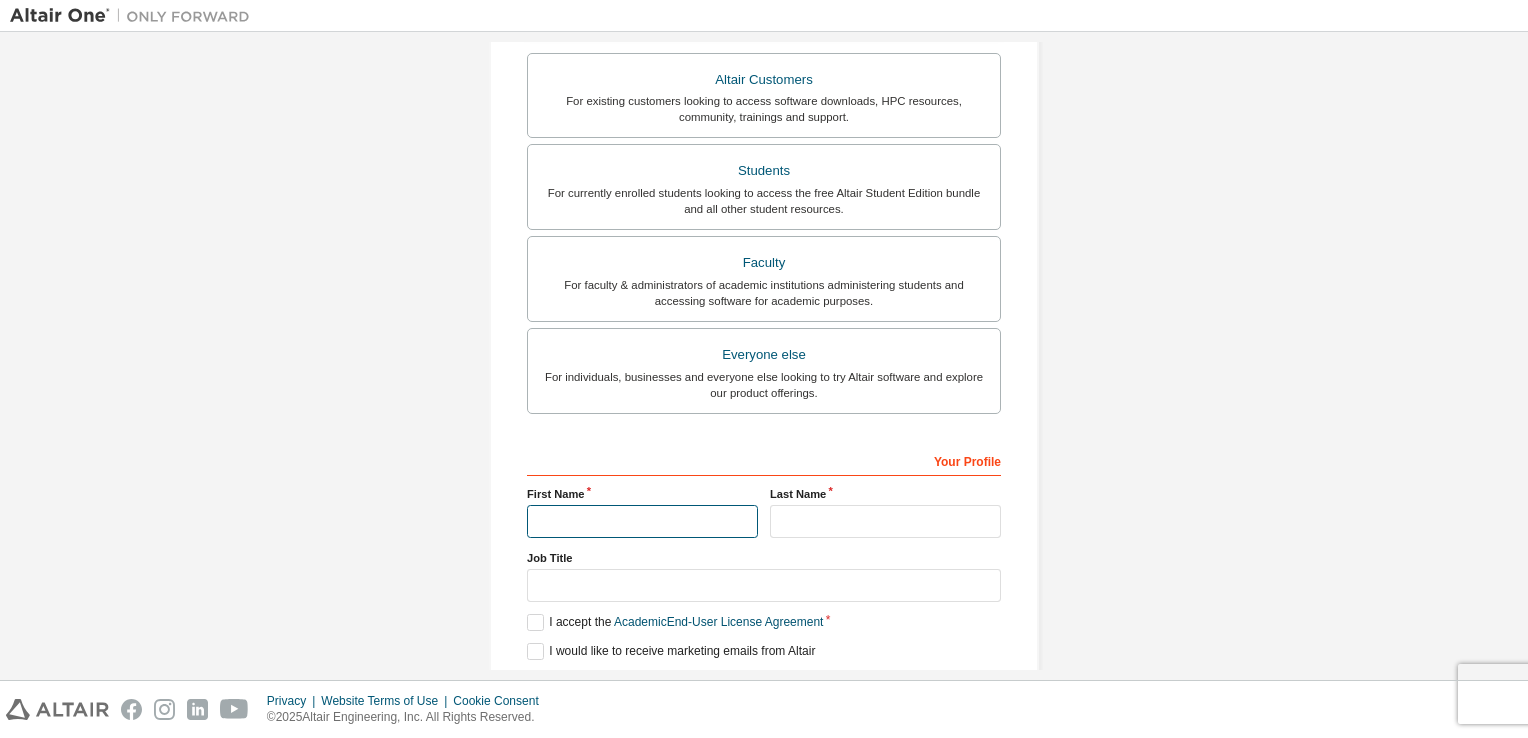 click at bounding box center [642, 521] 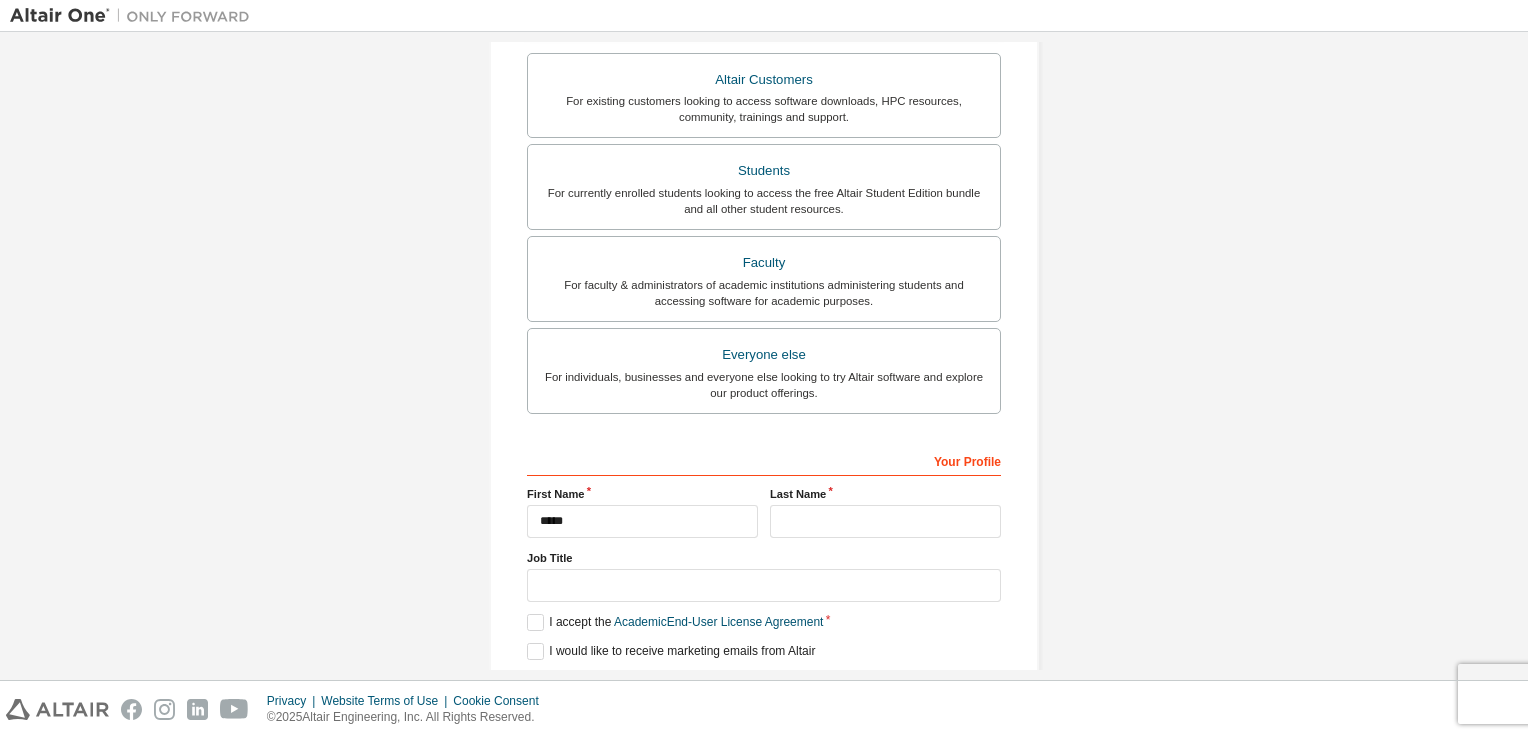 type on "**********" 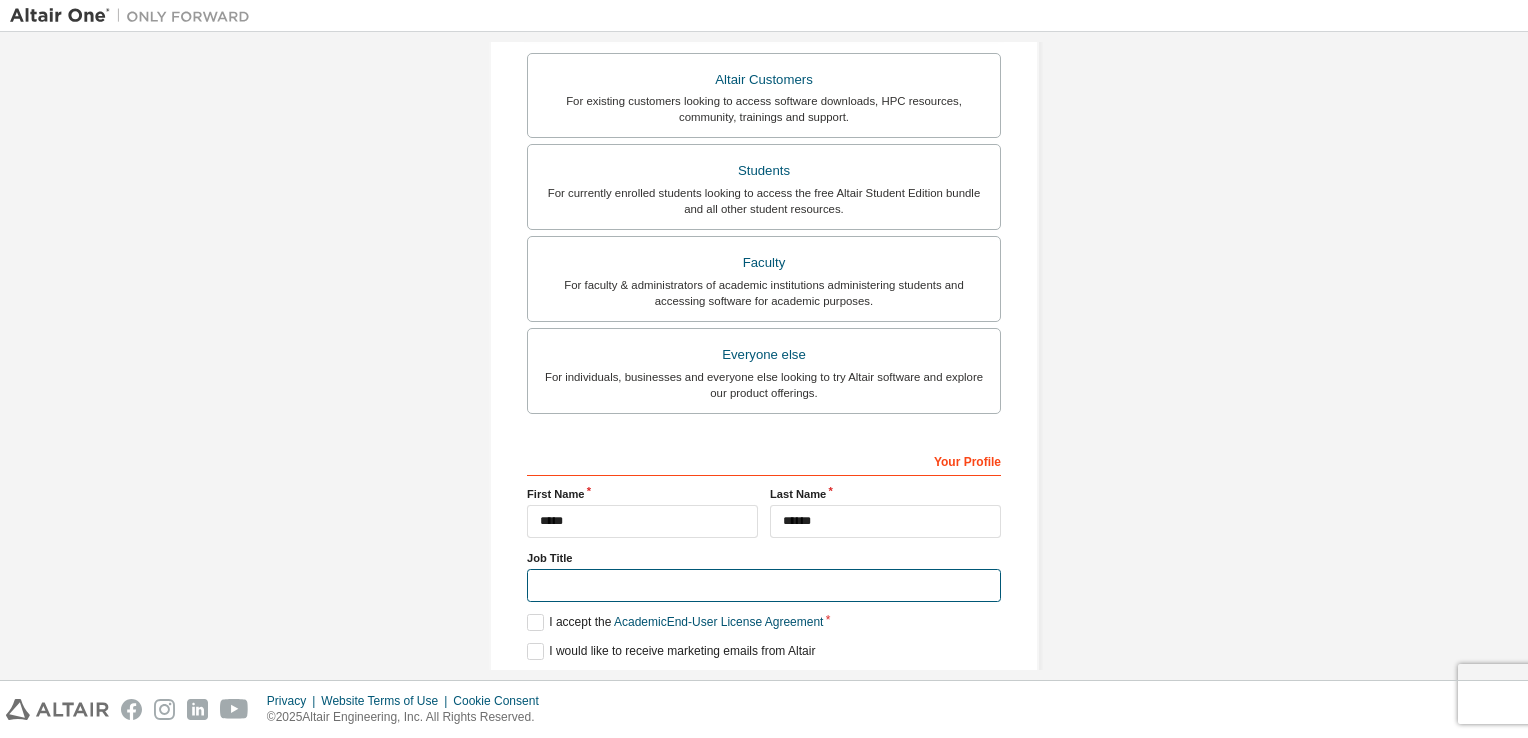 click at bounding box center [764, 585] 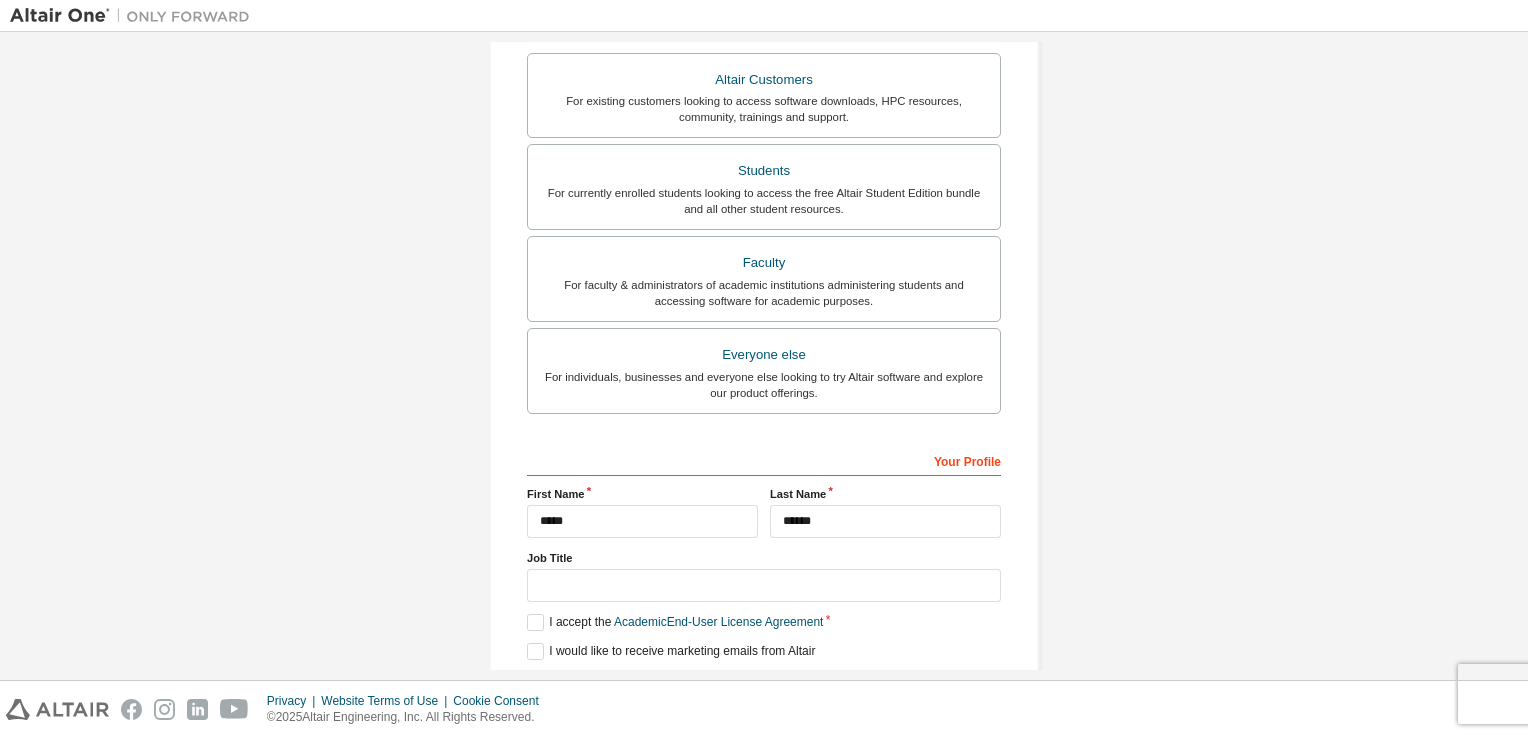 click on "**********" at bounding box center [764, 184] 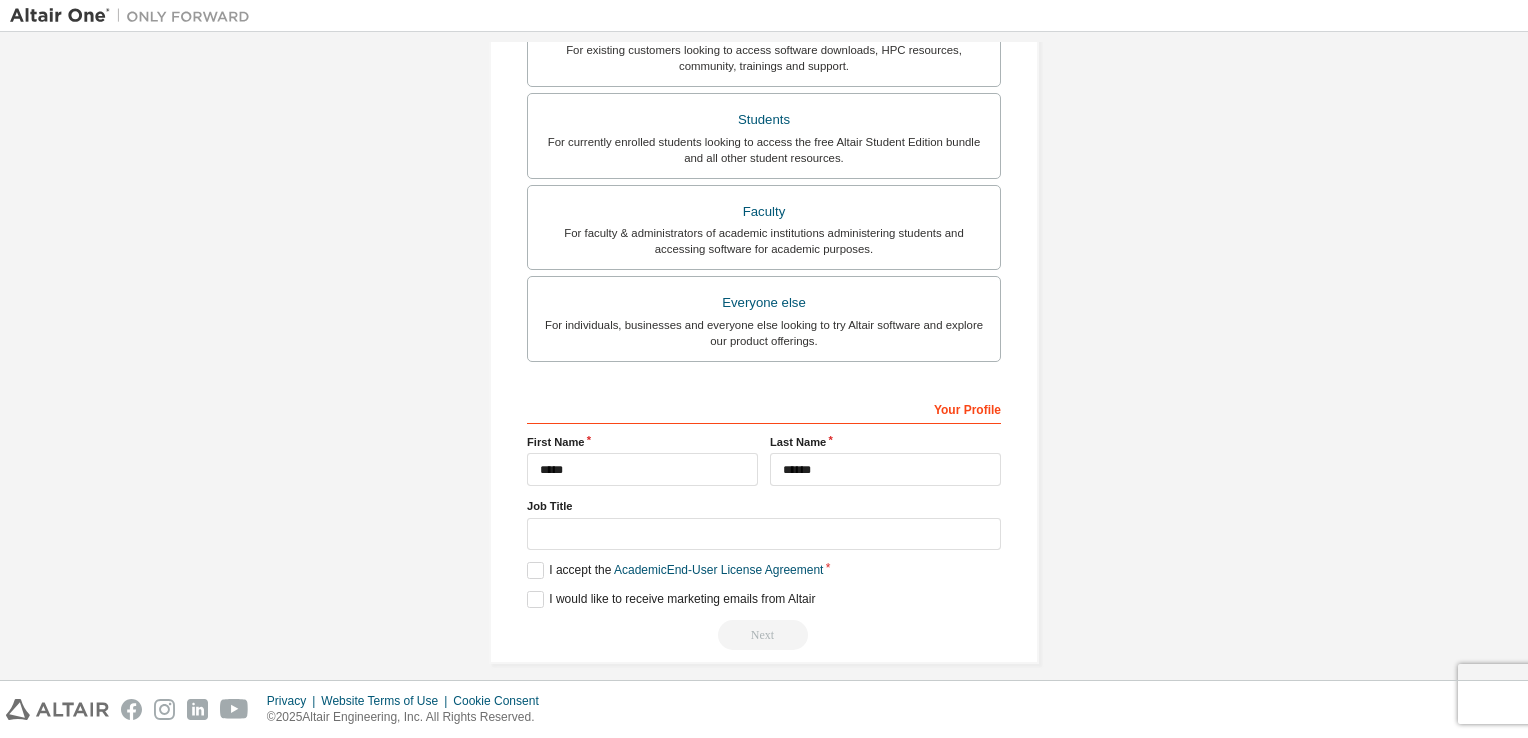 scroll, scrollTop: 362, scrollLeft: 0, axis: vertical 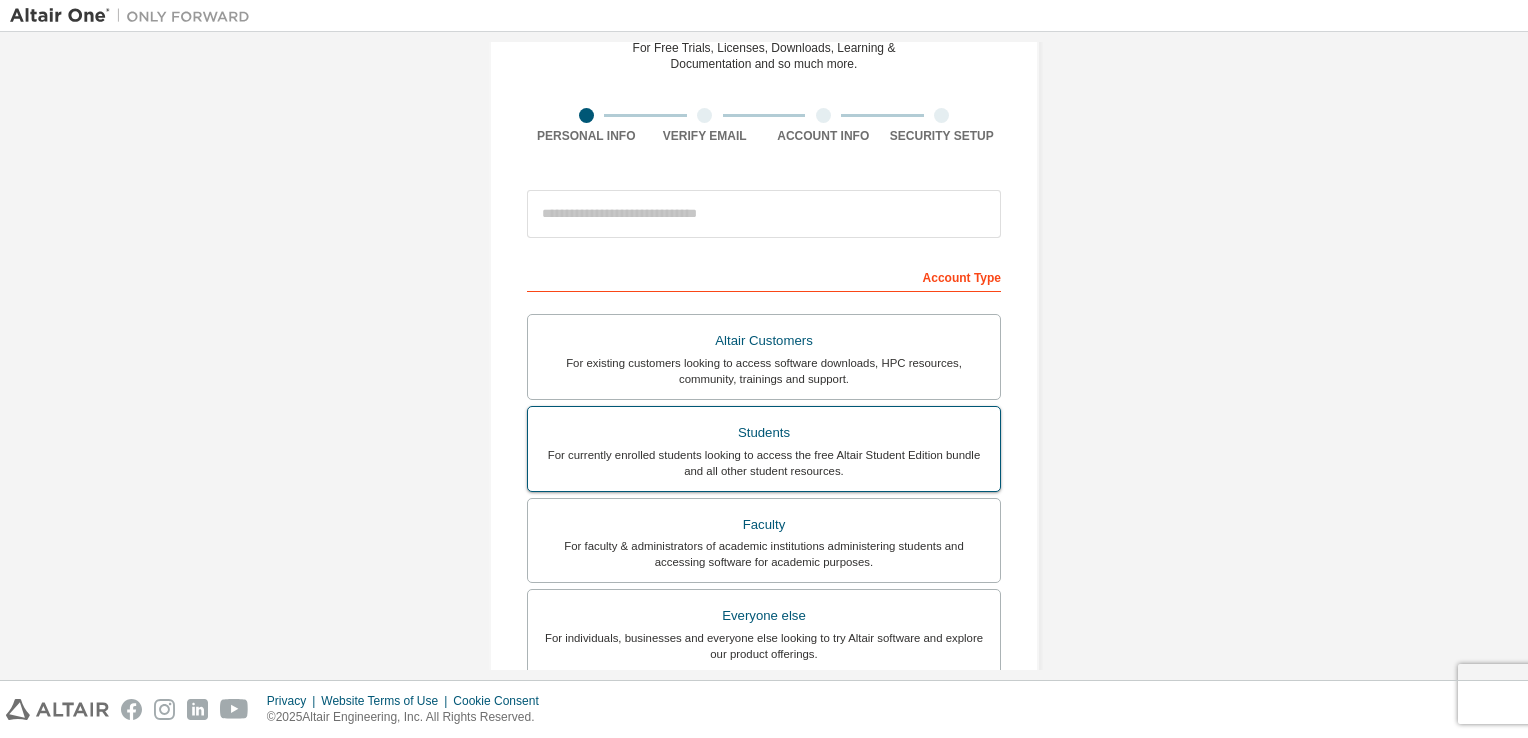 click on "Students For currently enrolled students looking to access the free Altair Student Edition bundle and all other student resources." at bounding box center (764, 449) 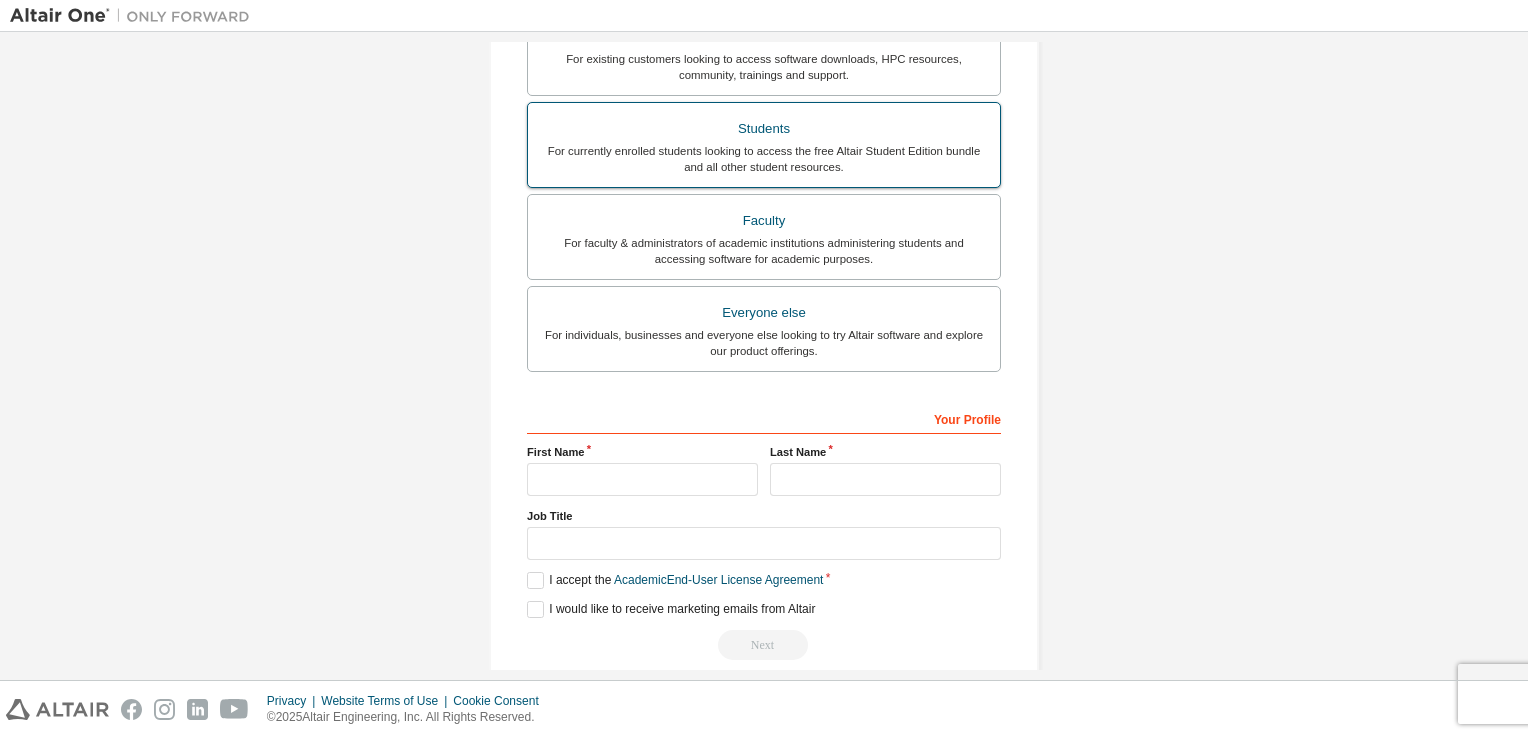 scroll, scrollTop: 478, scrollLeft: 0, axis: vertical 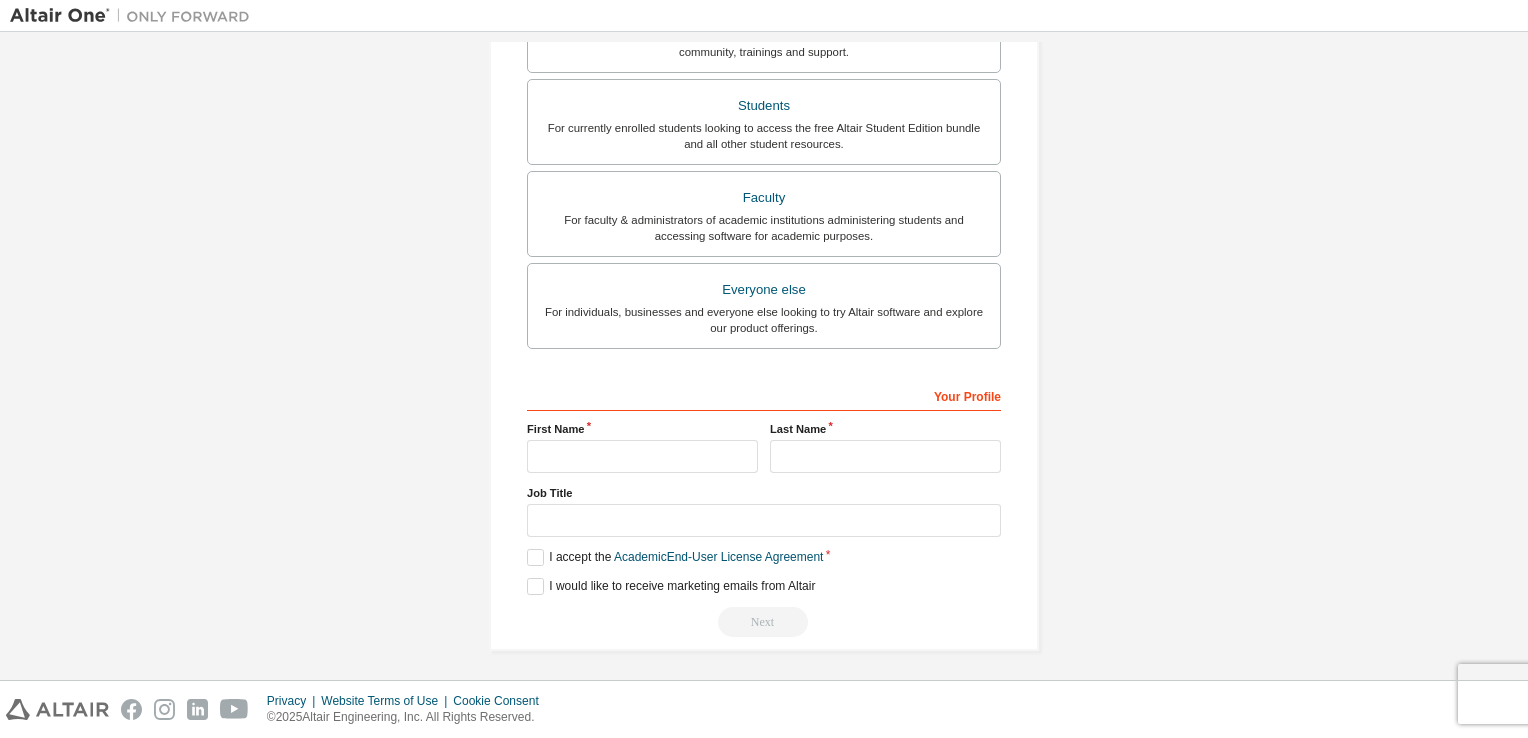 click on "Your Profile [FIRST] [LAST] [JOB TITLE] Please provide [STATE/PROVINCE] to help us route sales and support resources to you more efficiently. I accept the   Academic   End-User License Agreement I would like to receive marketing emails from Altair Next" at bounding box center (764, 508) 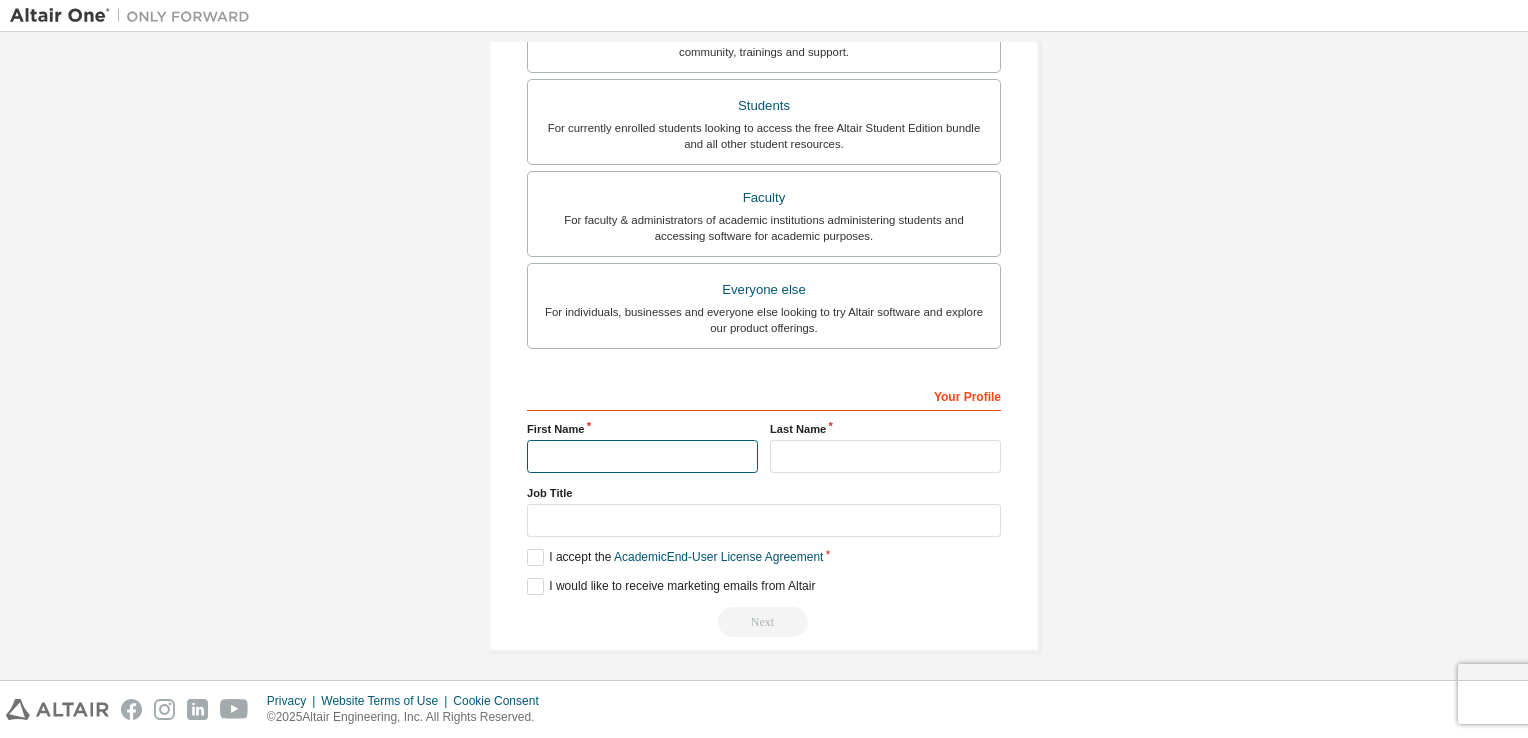 click at bounding box center (642, 456) 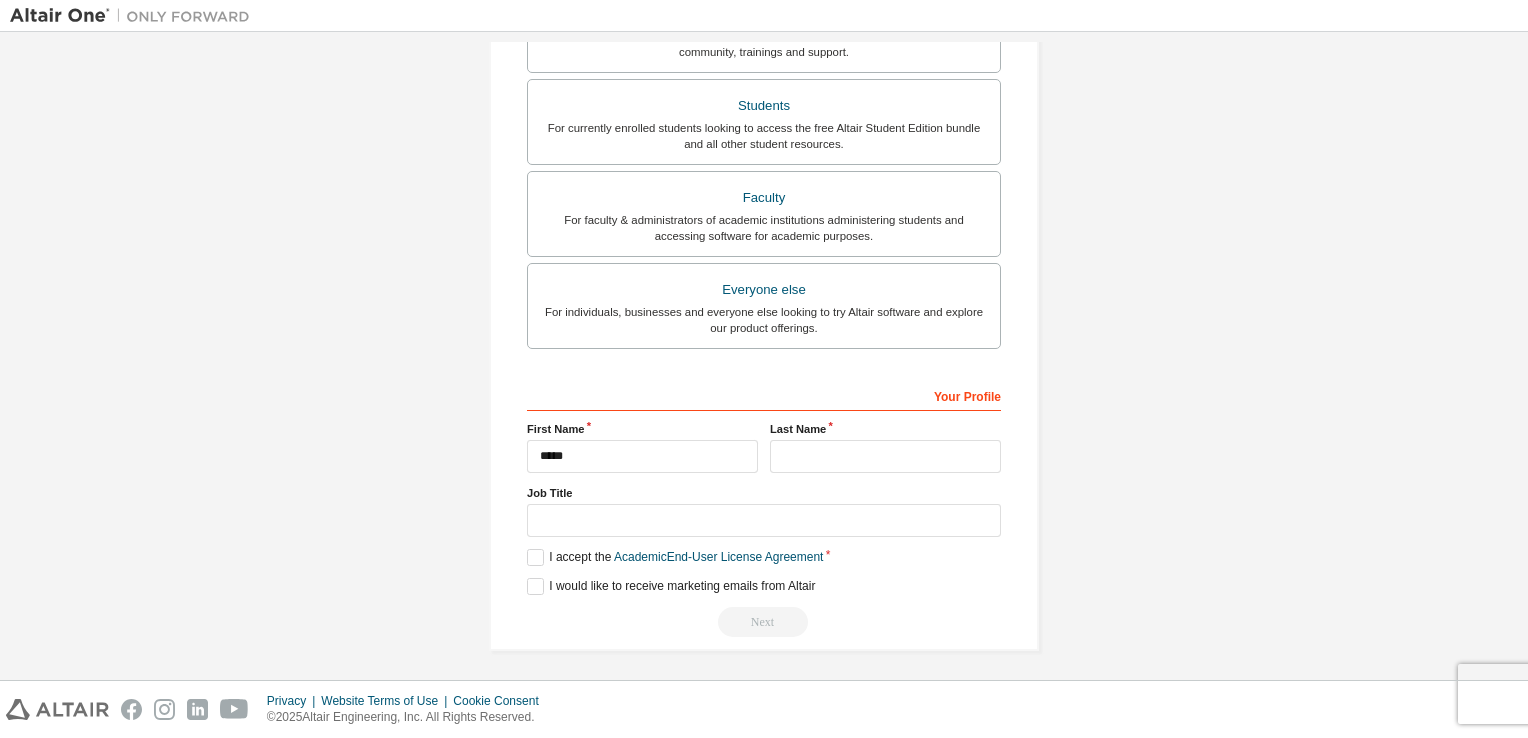 type on "**********" 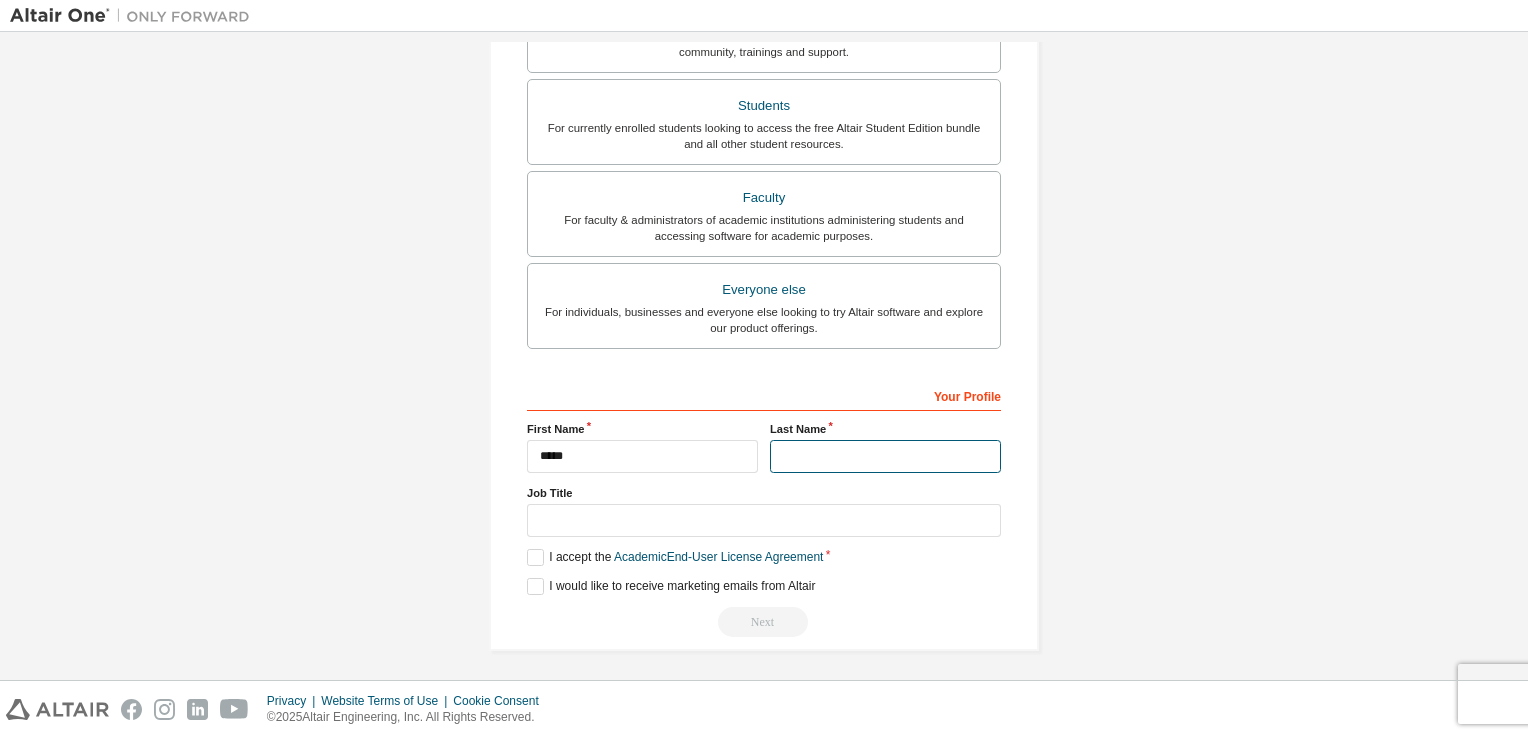 type on "******" 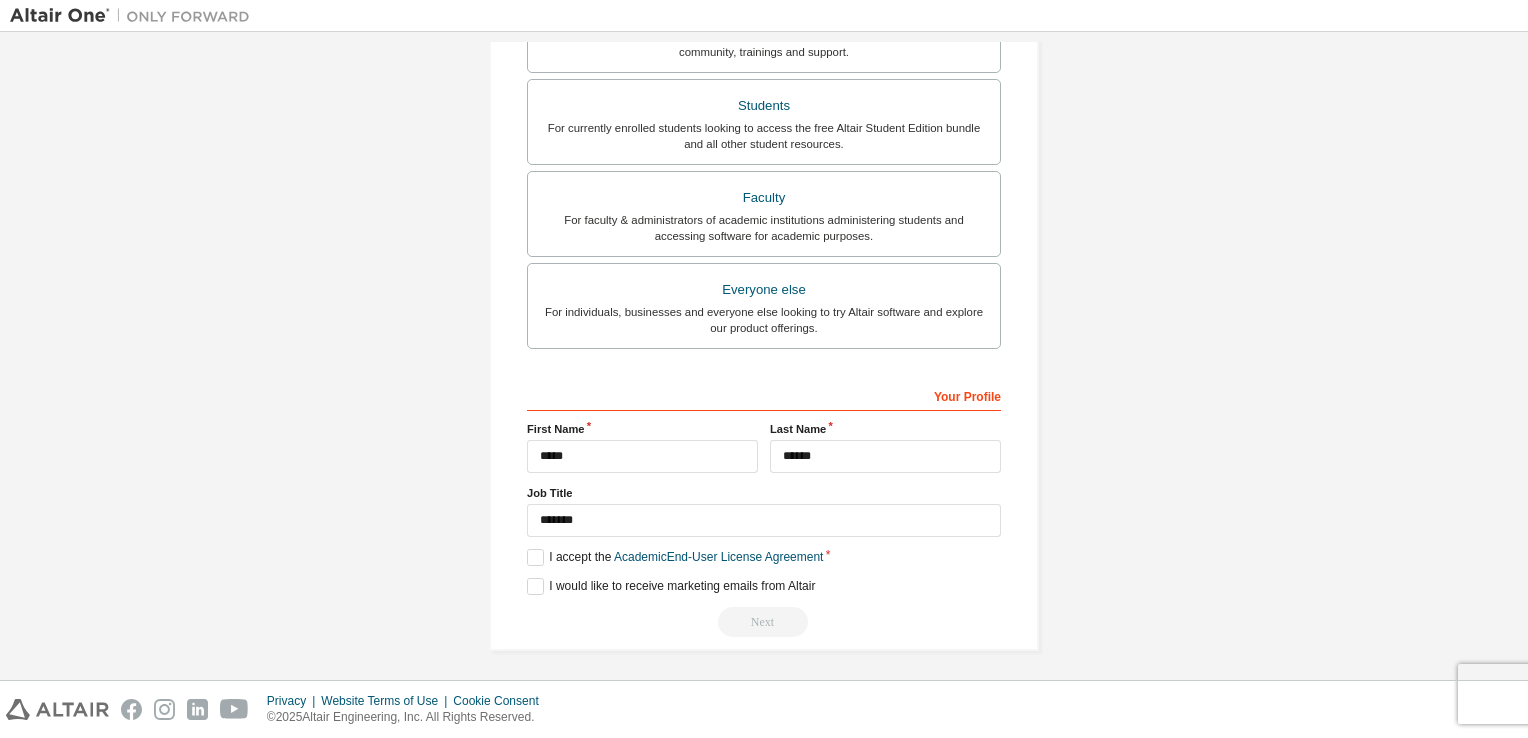 click on "Your Profile [FIRST] ****** [LAST] ****** [JOB TITLE] ******* Please provide [STATE/PROVINCE] to help us route sales and support resources to you more efficiently. I accept the   Academic   End-User License Agreement I would like to receive marketing emails from Altair Next" at bounding box center (764, 508) 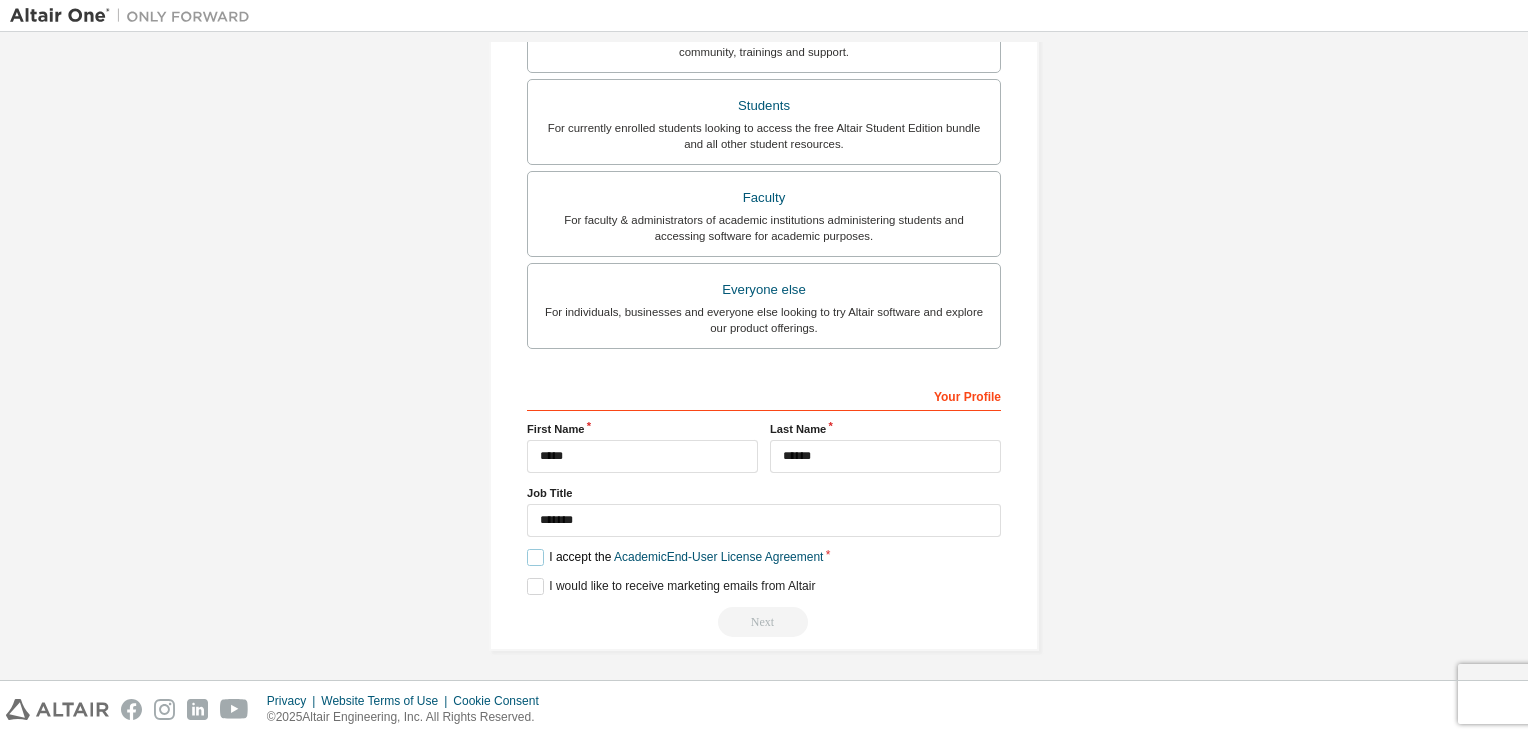 click on "I accept the   Academic   End-User License Agreement" at bounding box center [675, 557] 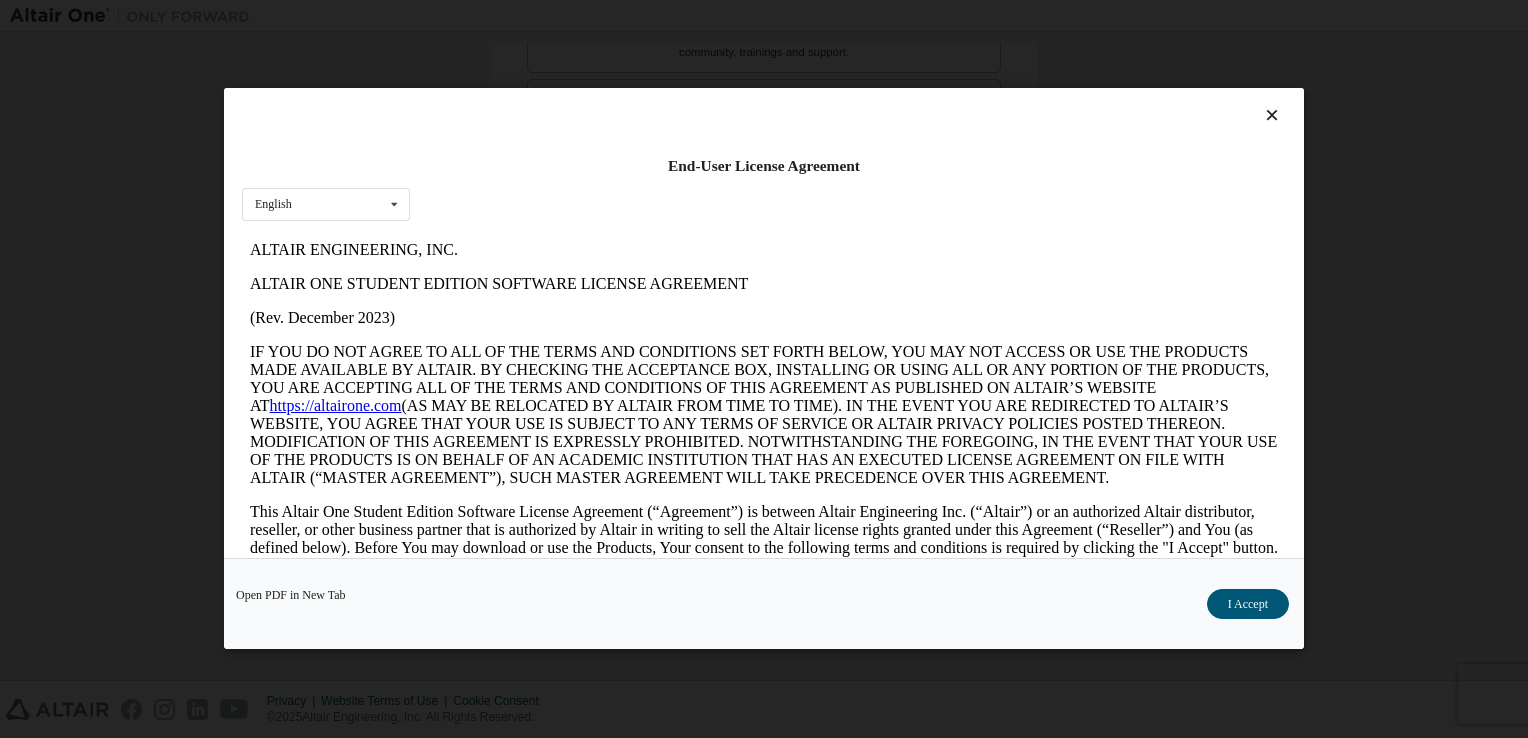 scroll, scrollTop: 0, scrollLeft: 0, axis: both 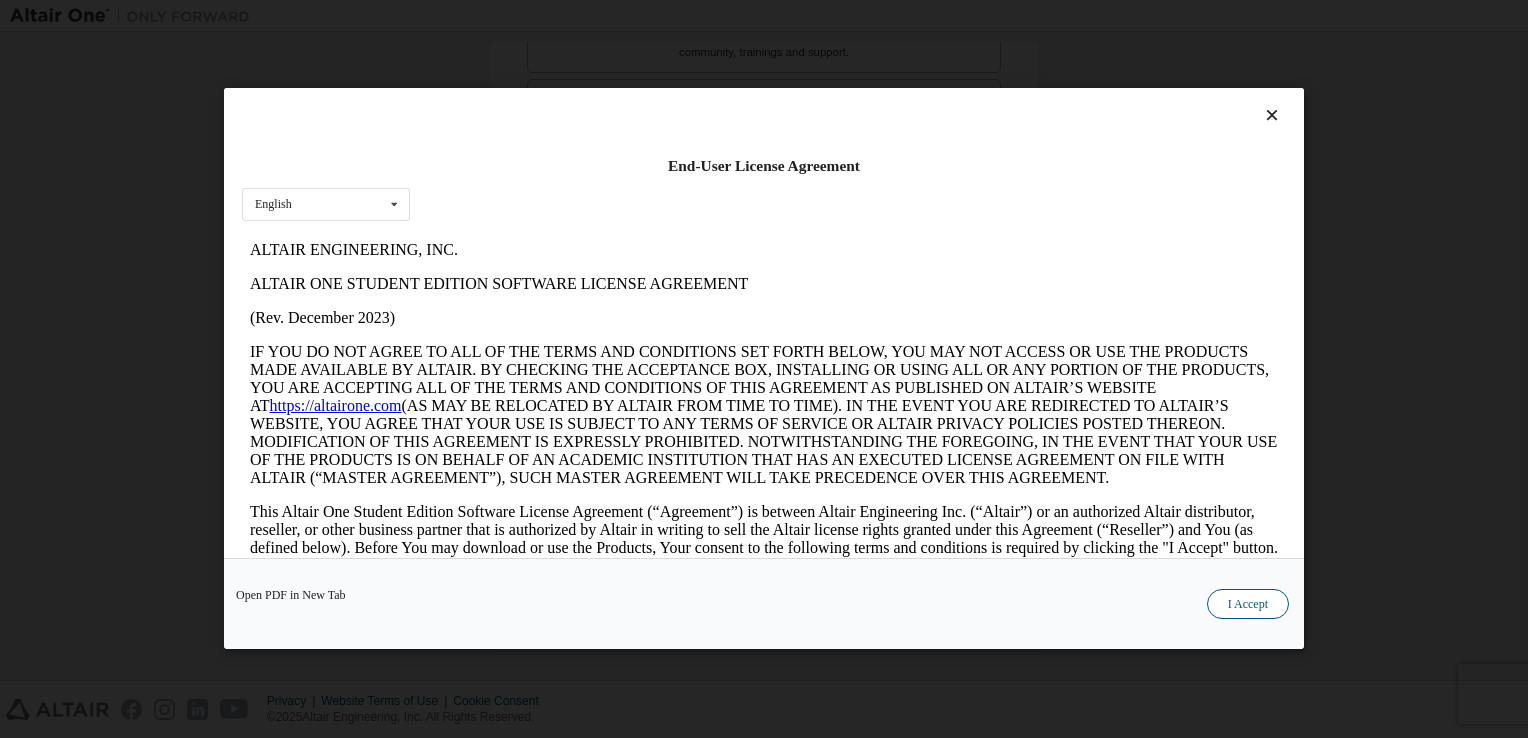 click on "I Accept" at bounding box center [1248, 605] 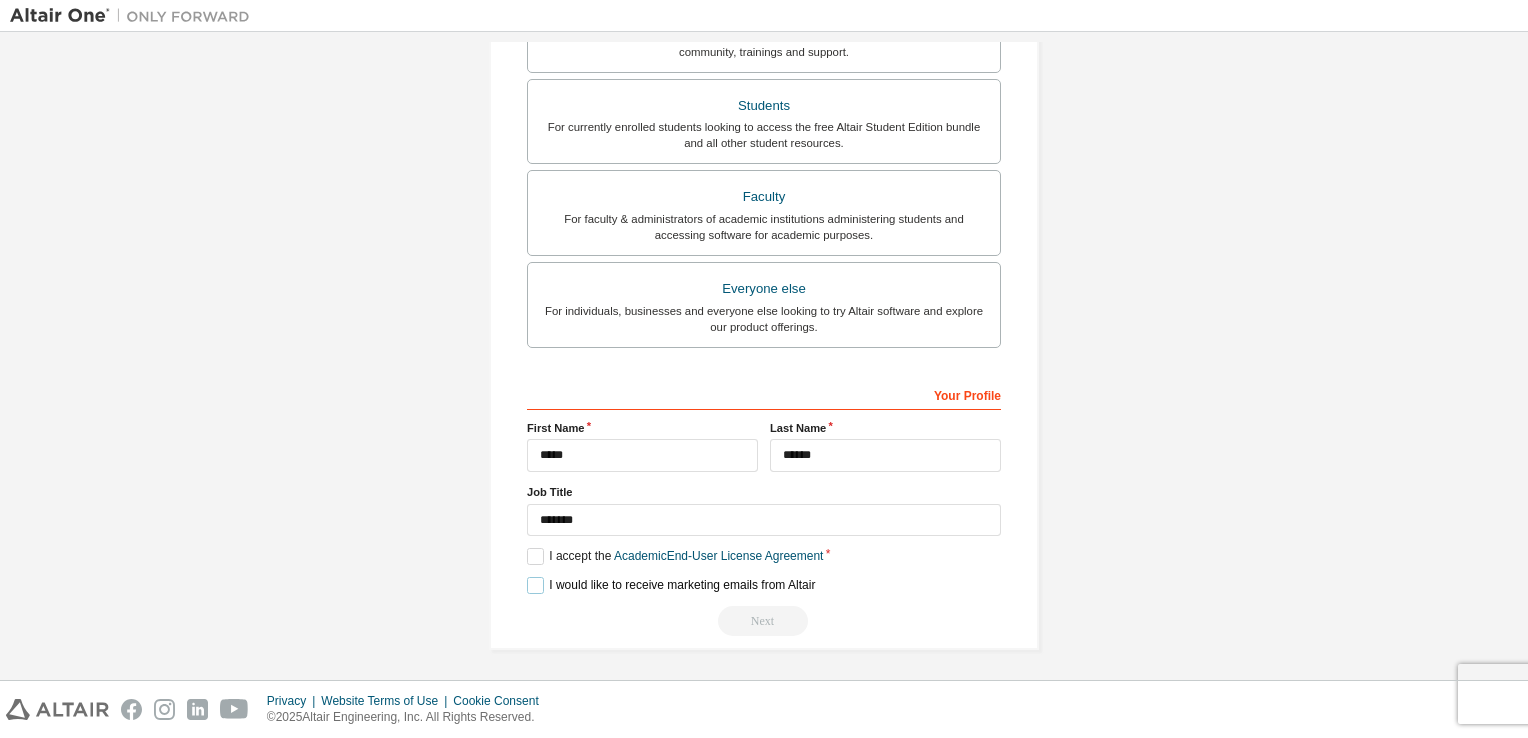 click on "I would like to receive marketing emails from Altair" at bounding box center (671, 585) 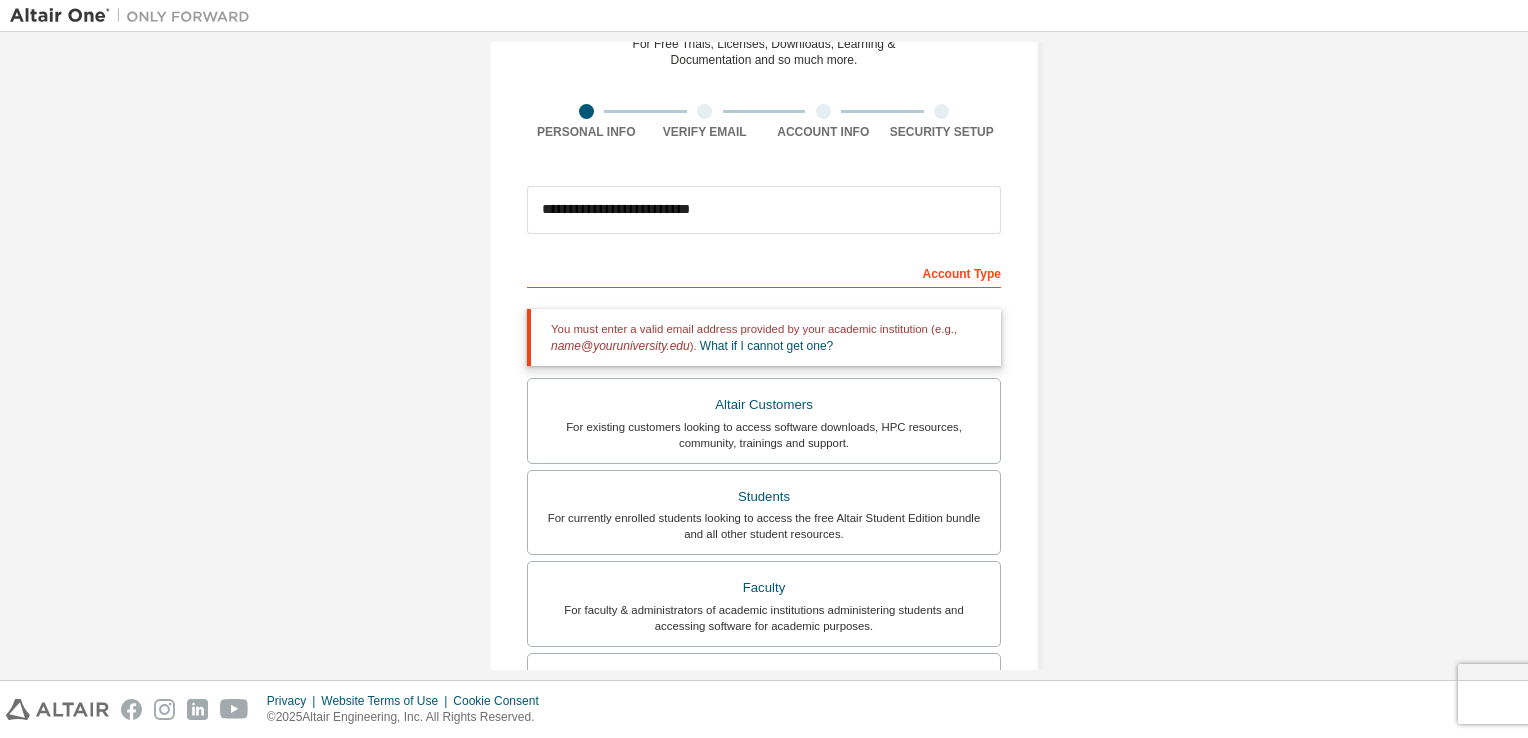 scroll, scrollTop: 0, scrollLeft: 0, axis: both 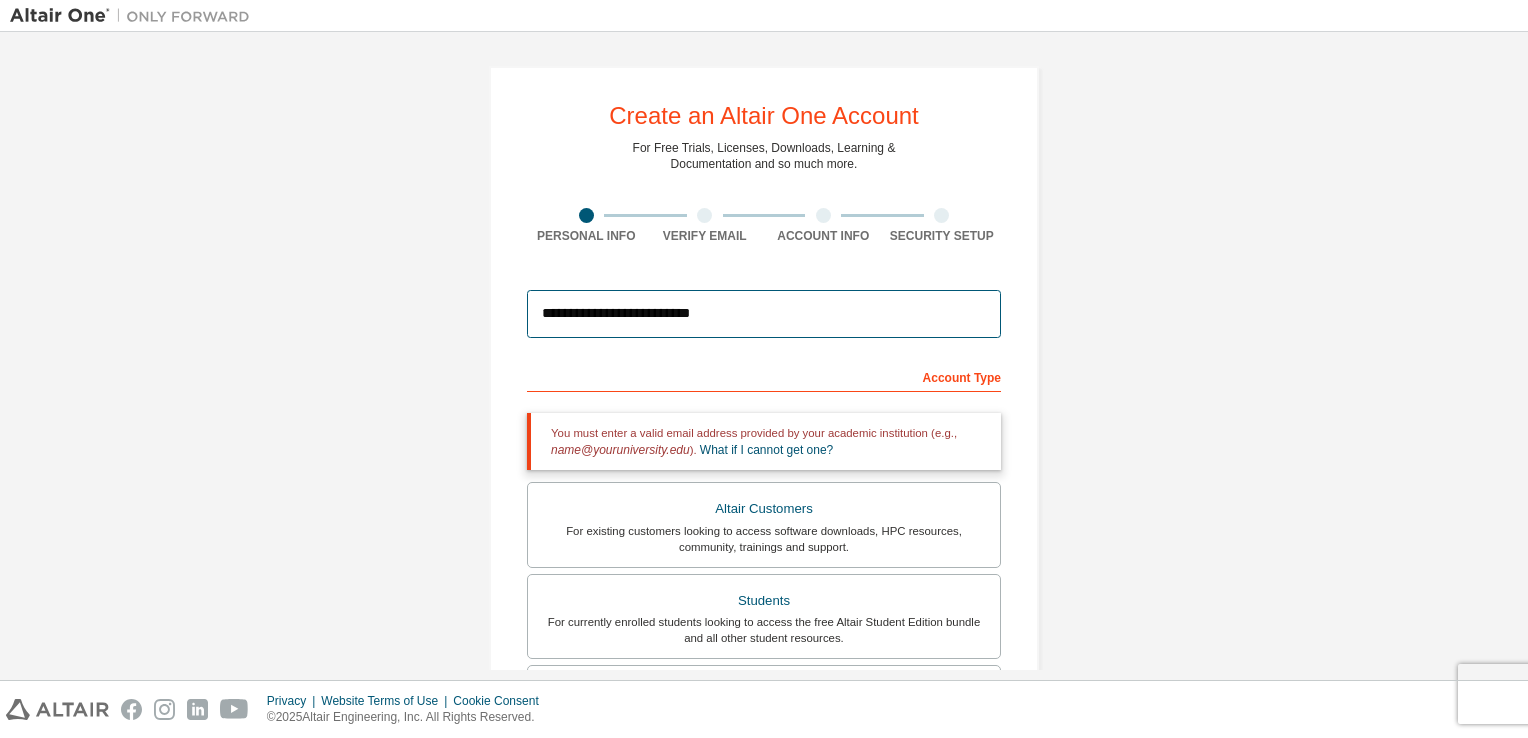 click on "**********" at bounding box center (764, 314) 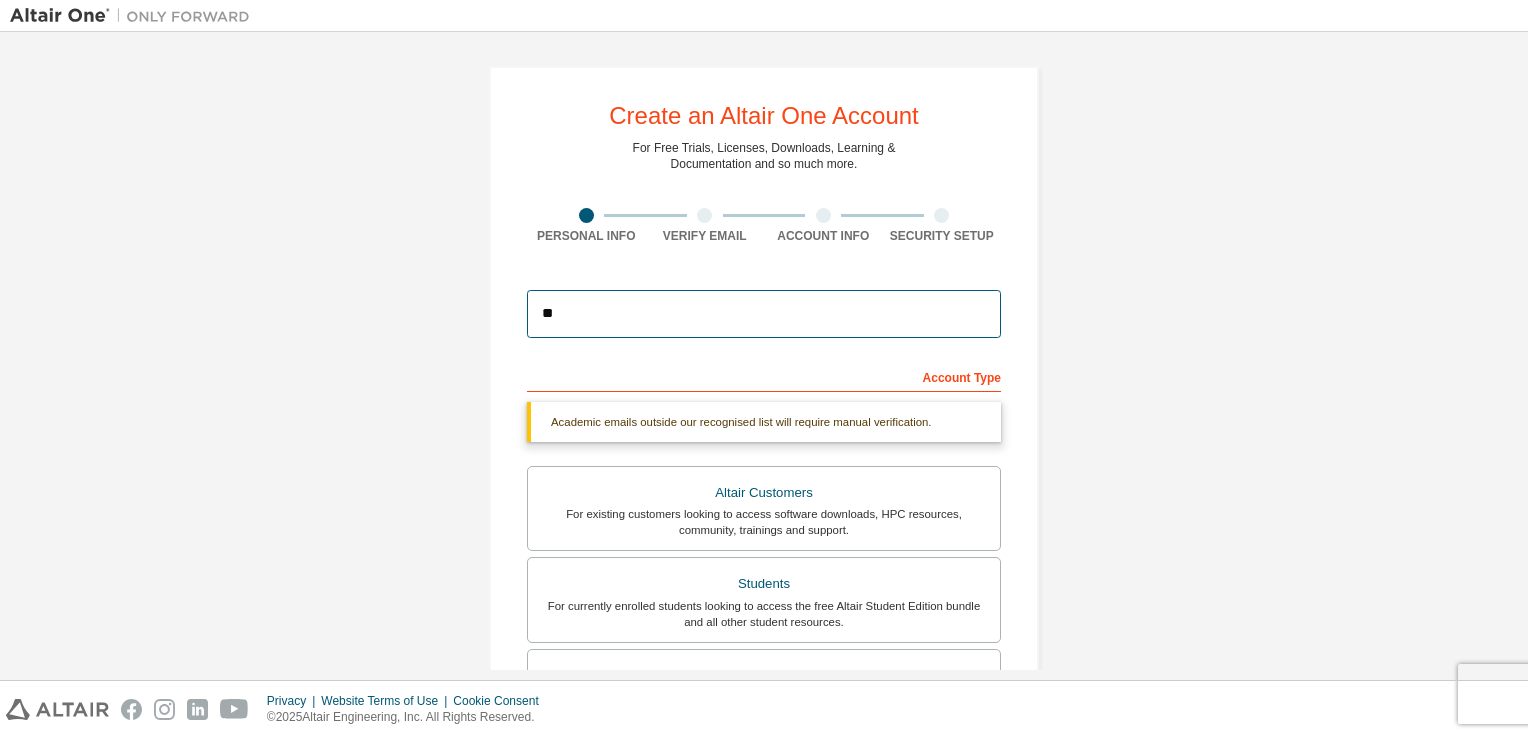type on "**********" 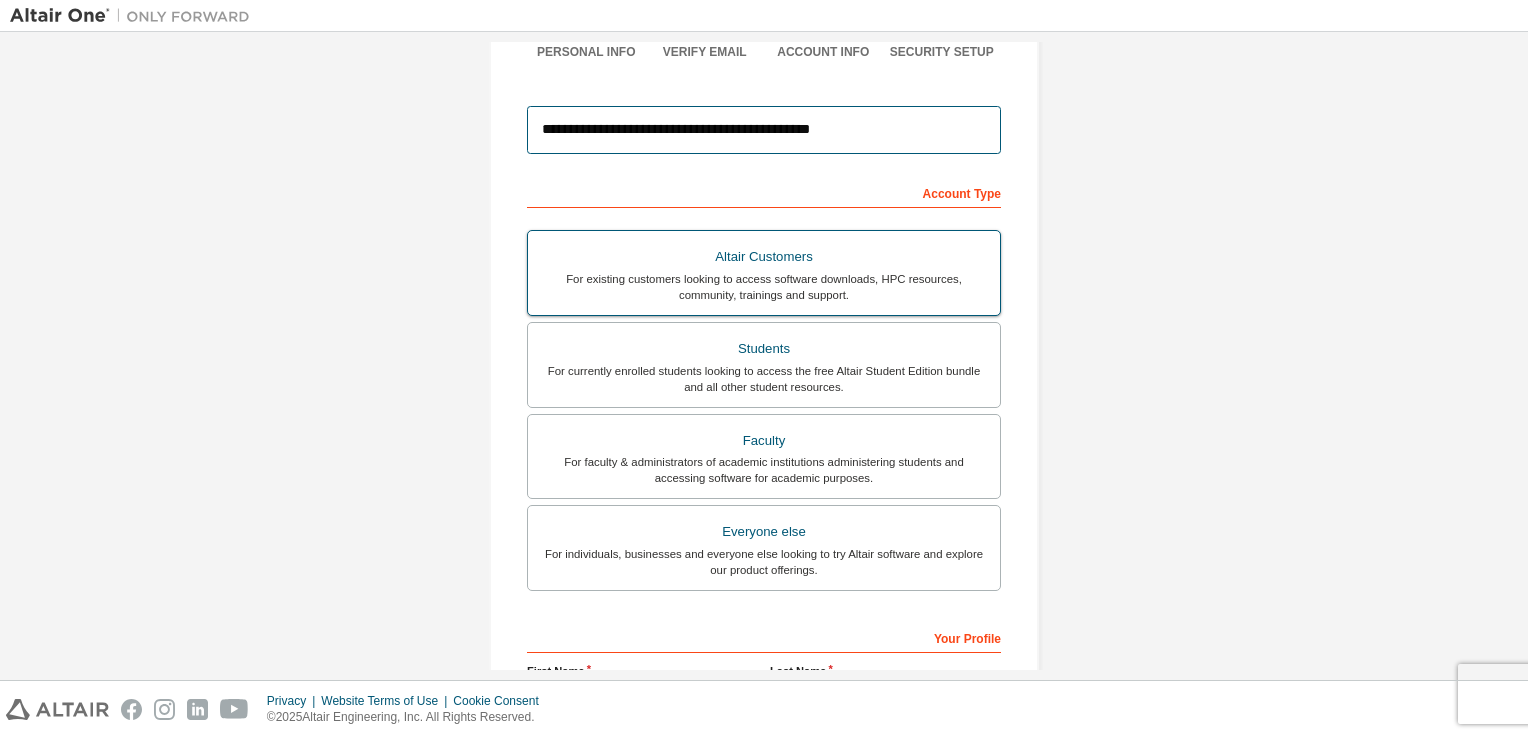 scroll, scrollTop: 426, scrollLeft: 0, axis: vertical 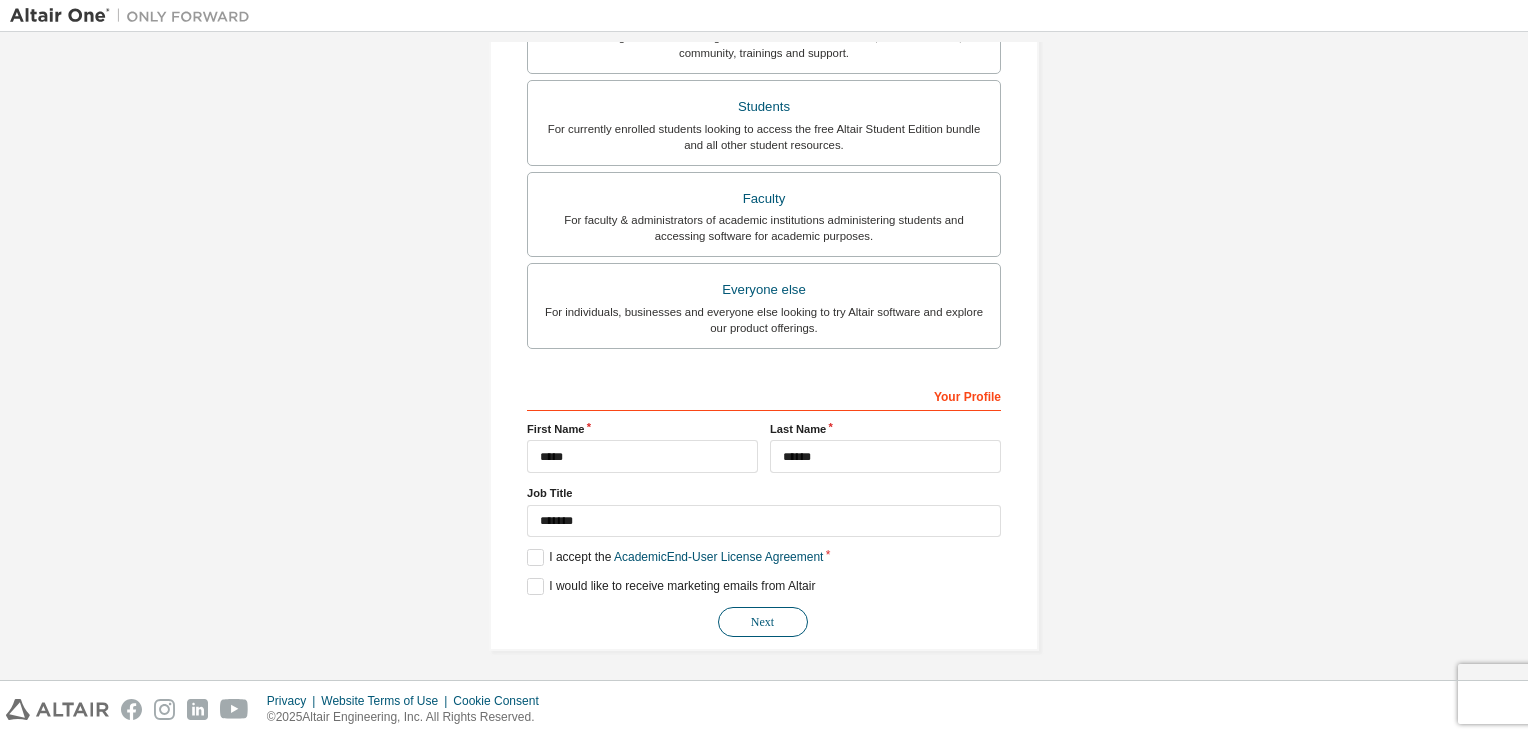 click on "Next" at bounding box center [763, 622] 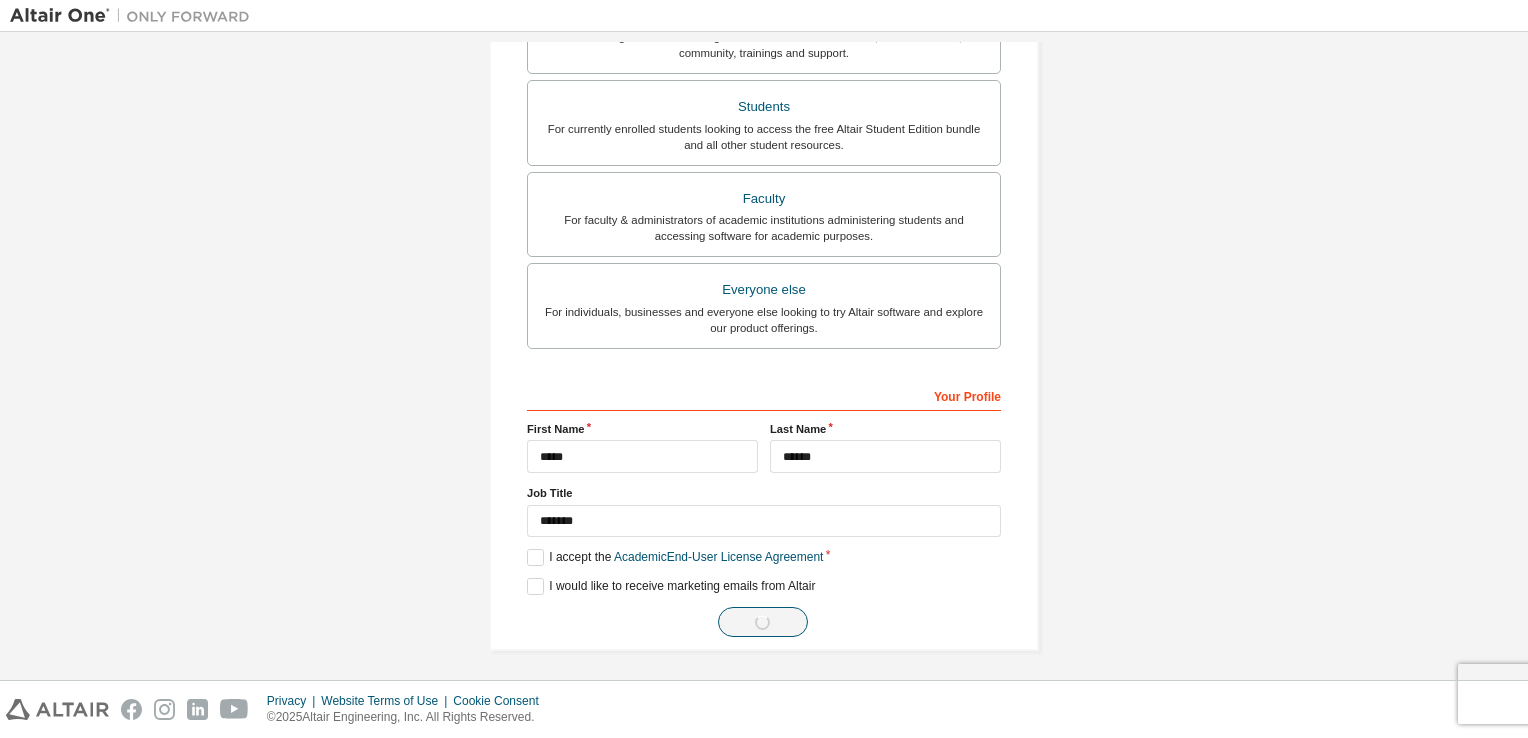 scroll, scrollTop: 0, scrollLeft: 0, axis: both 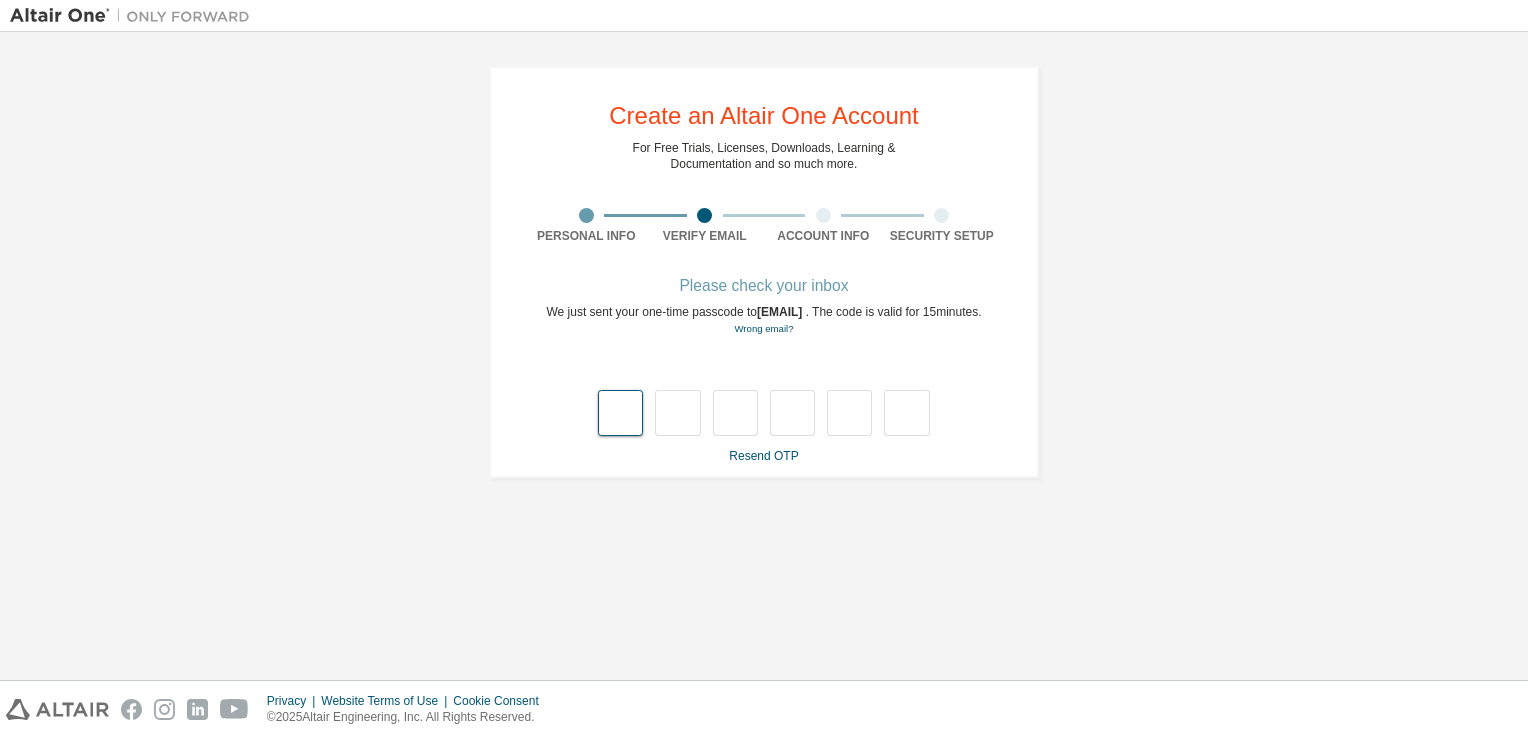 type on "*" 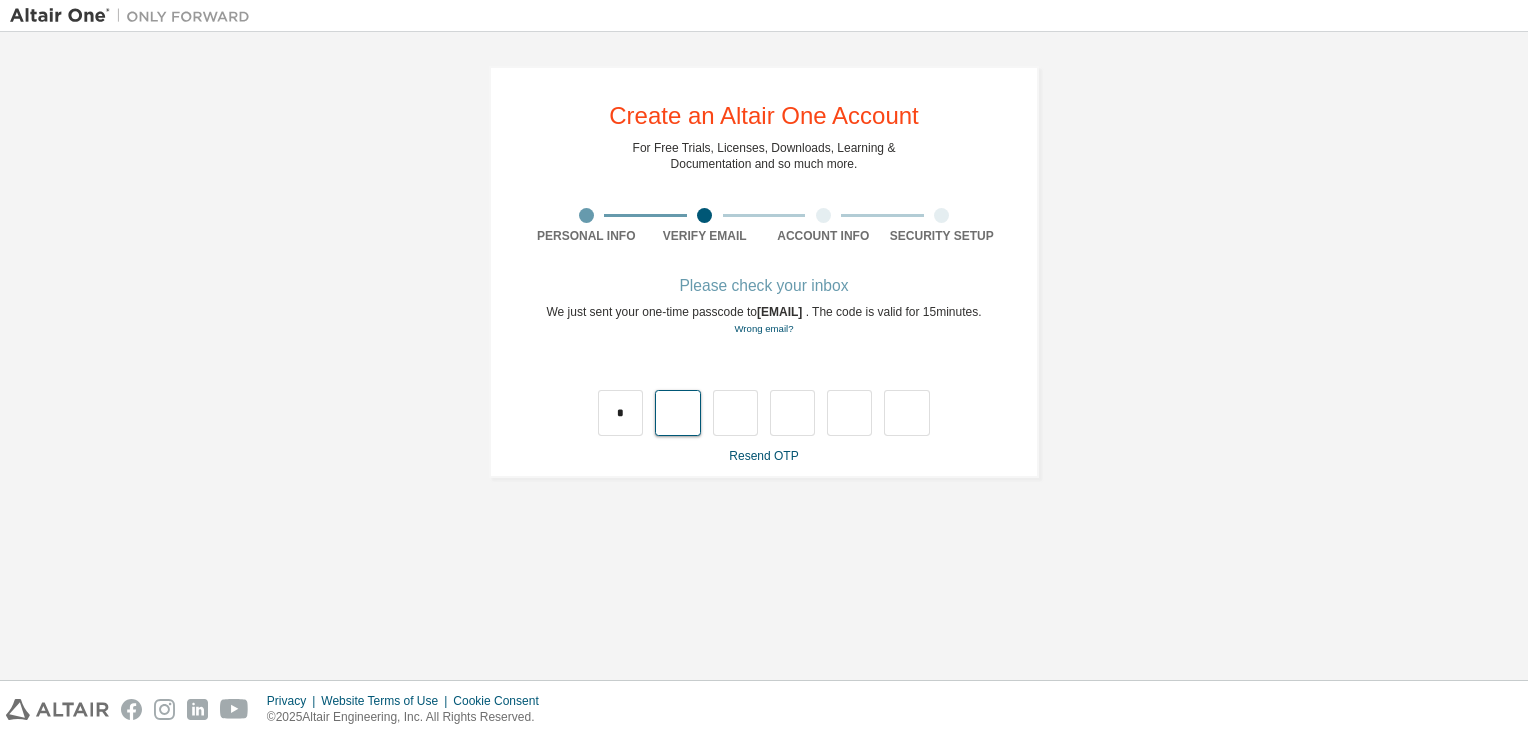 type on "*" 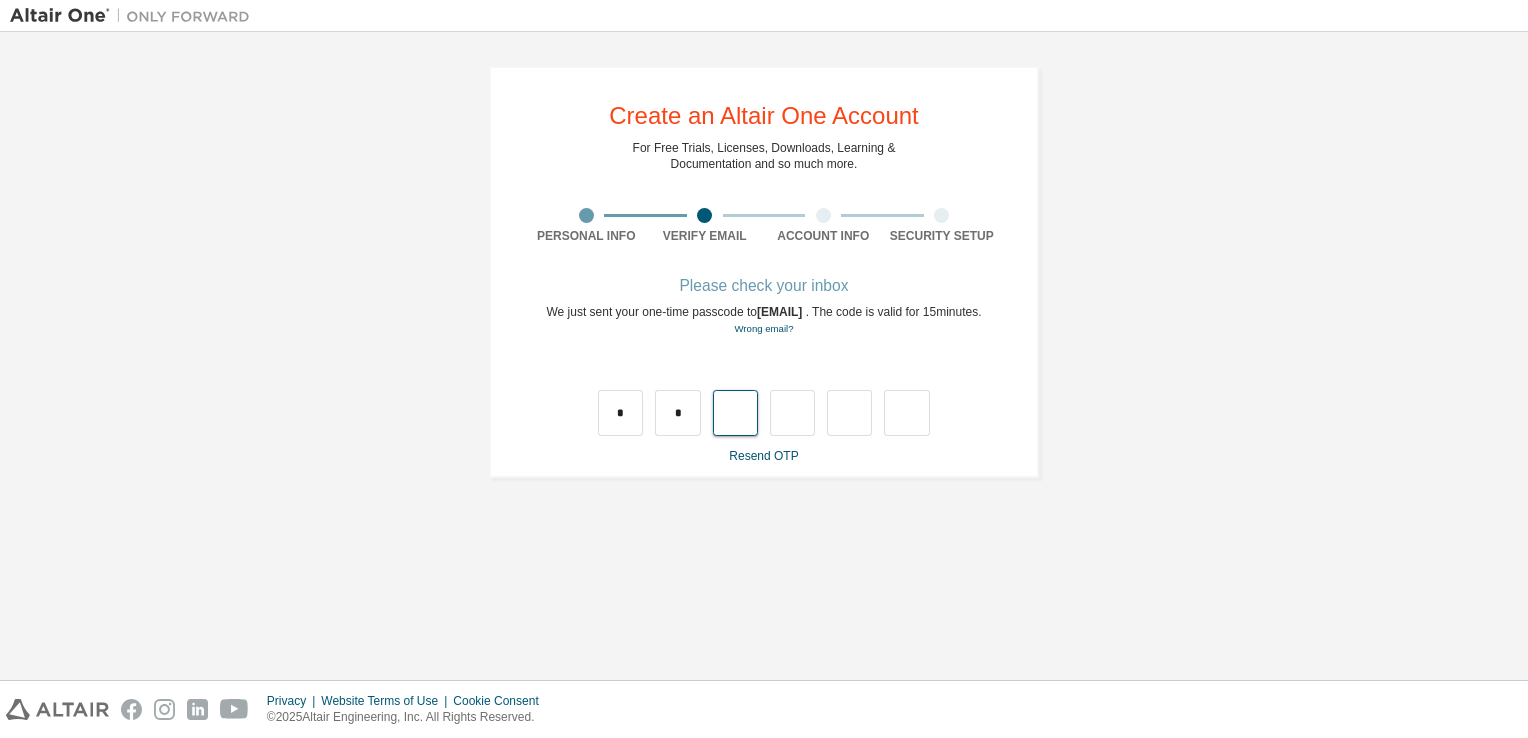 type on "*" 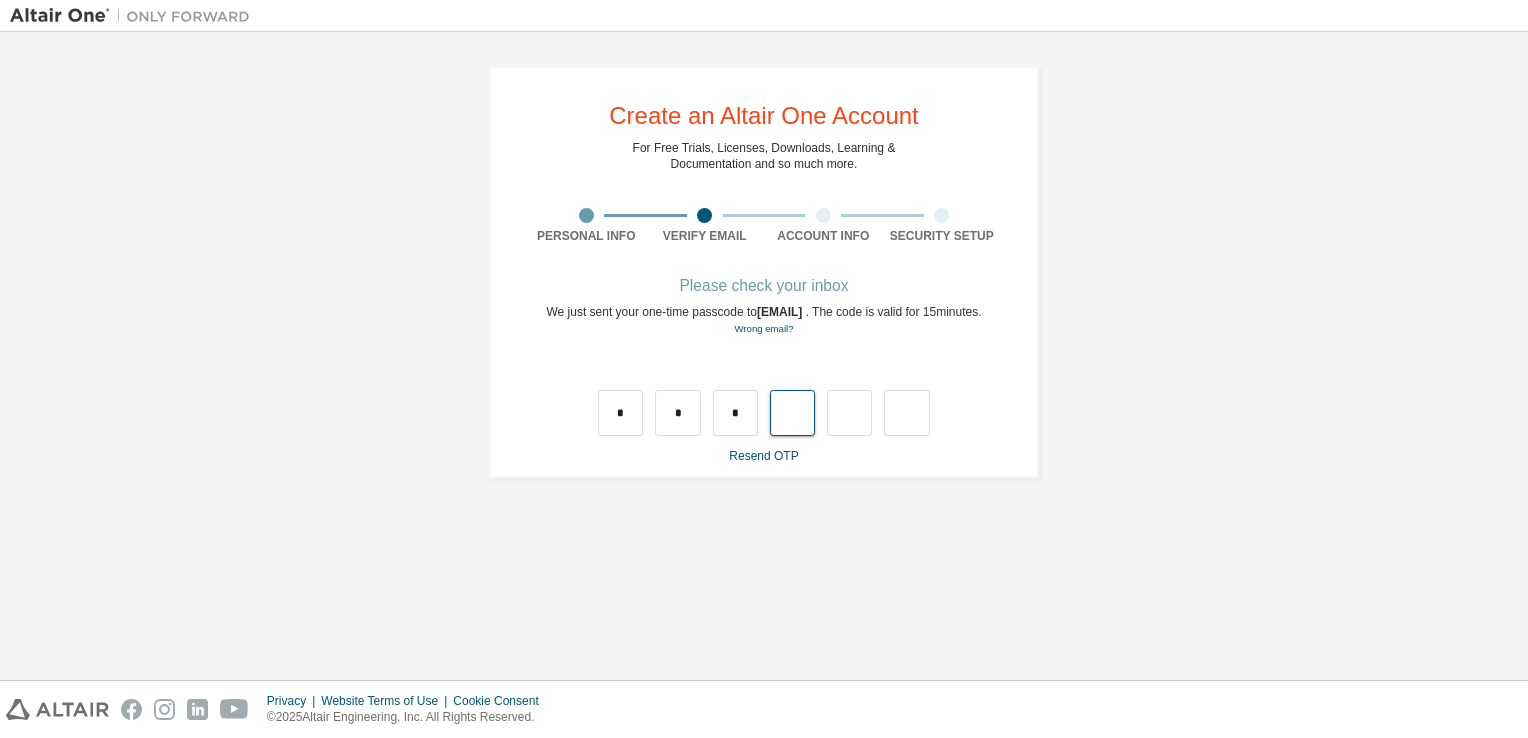 type on "*" 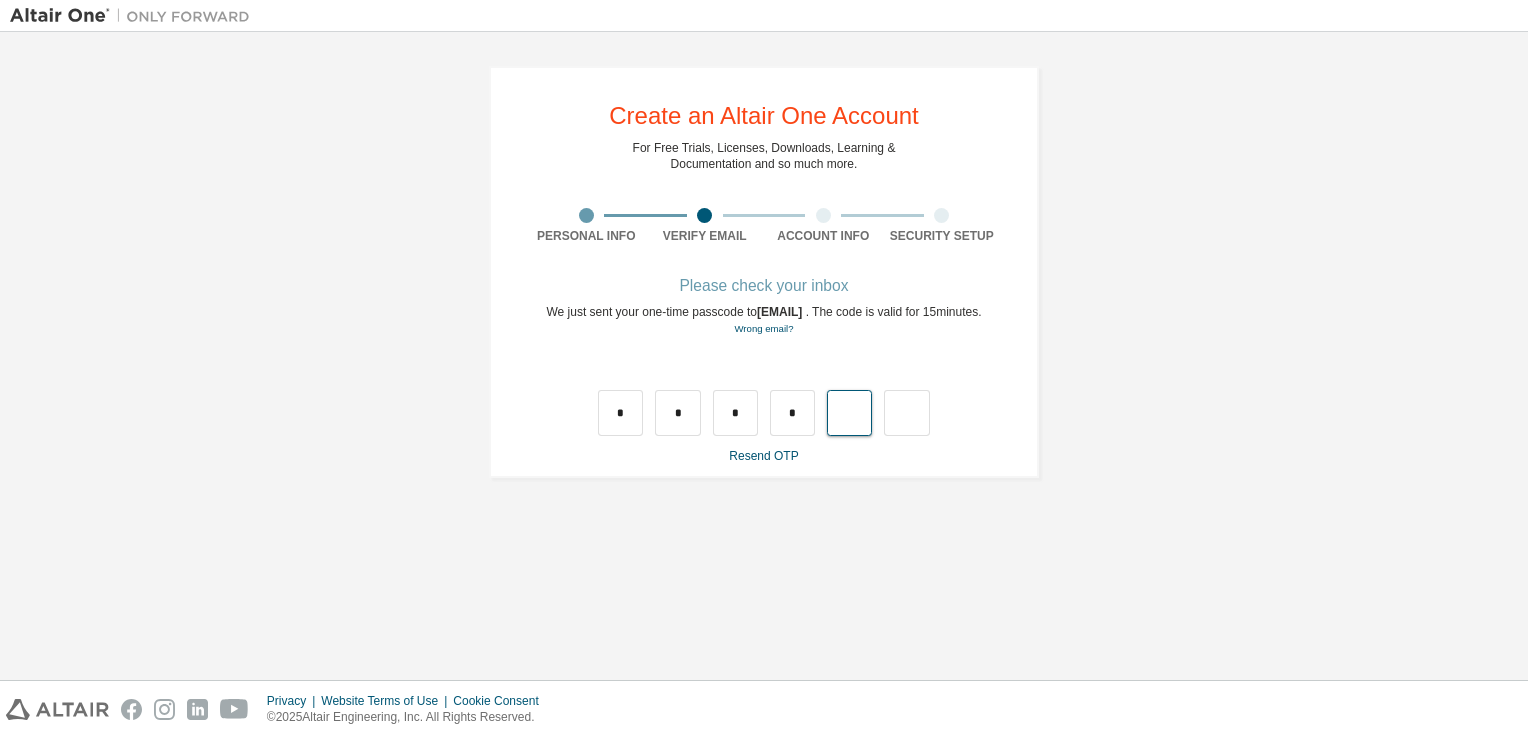 type on "*" 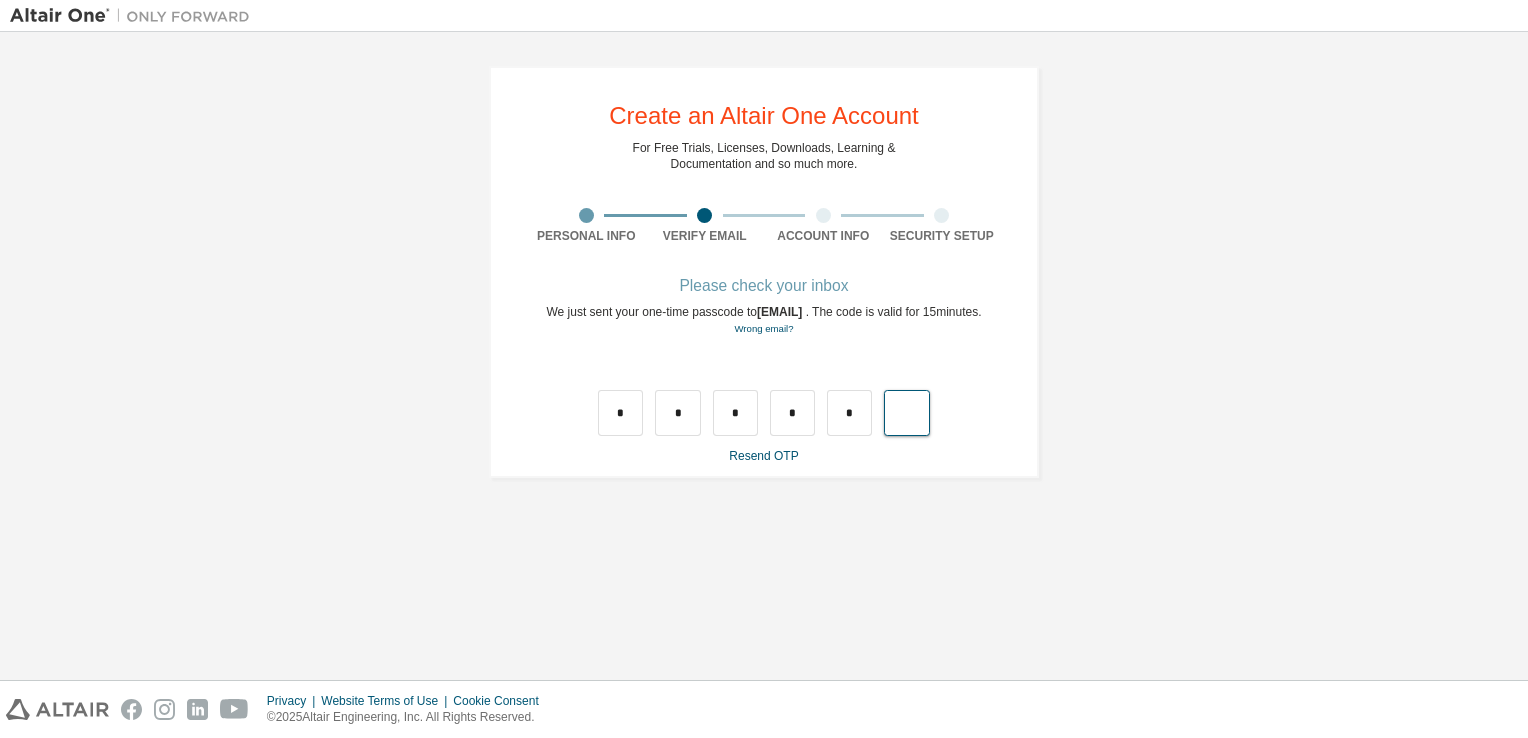 type on "*" 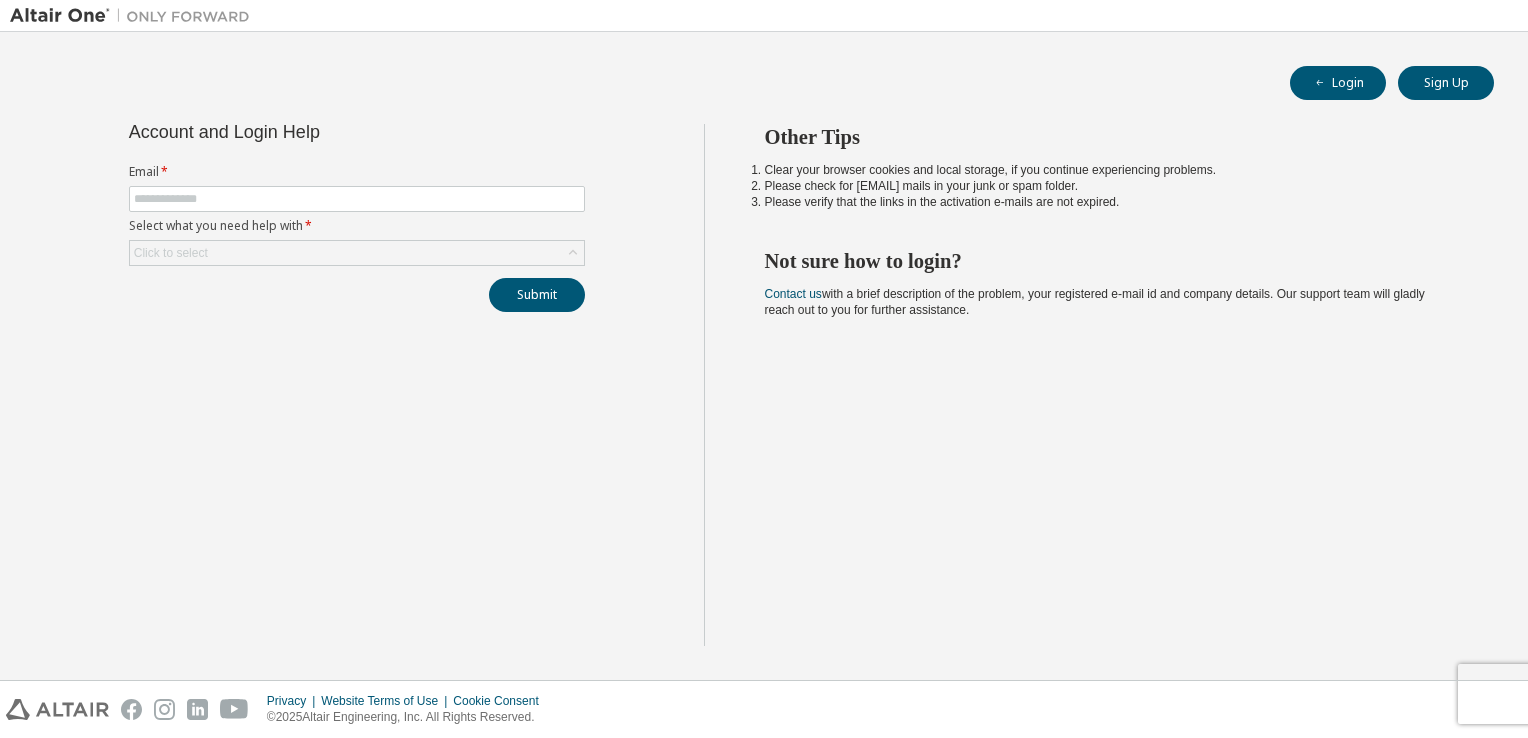 scroll, scrollTop: 0, scrollLeft: 0, axis: both 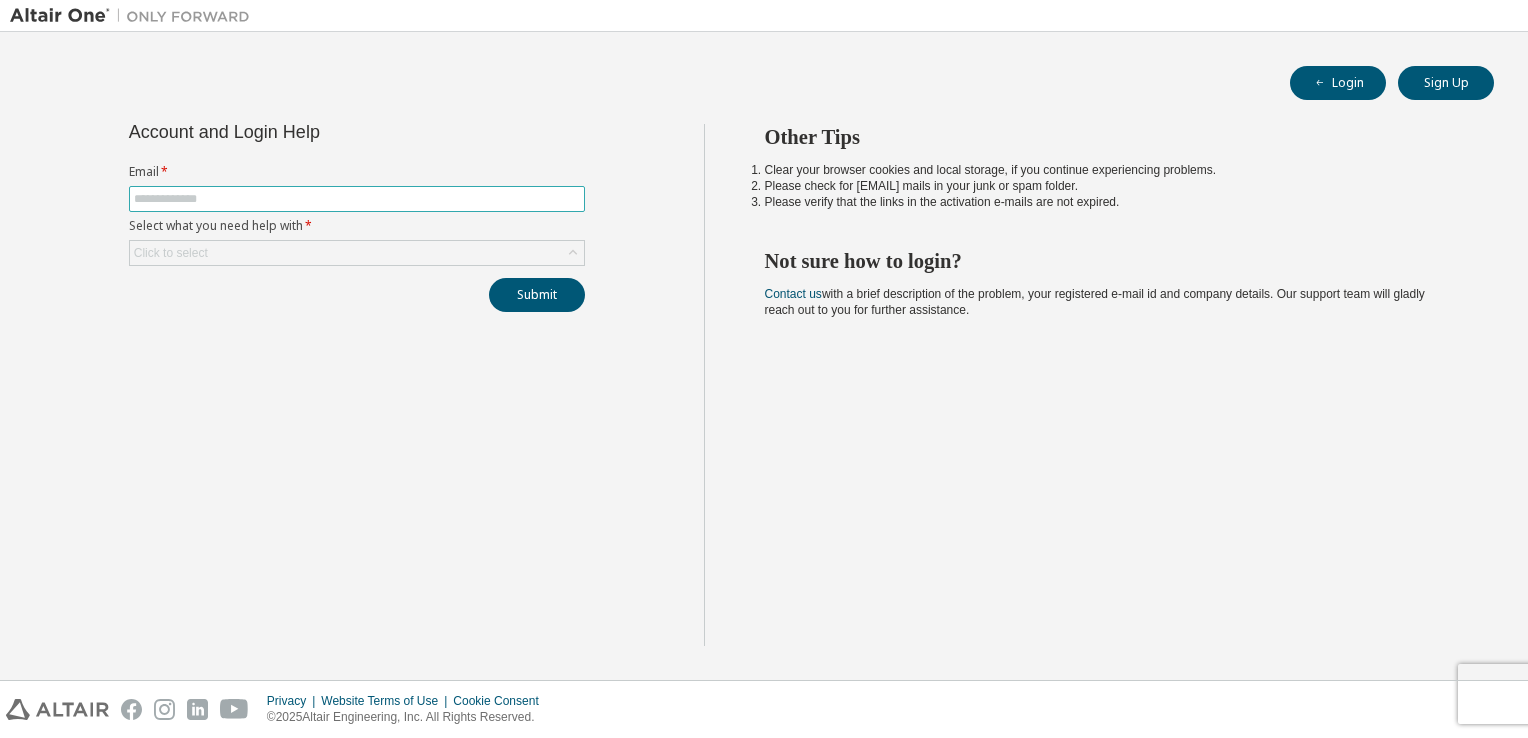 click at bounding box center [357, 199] 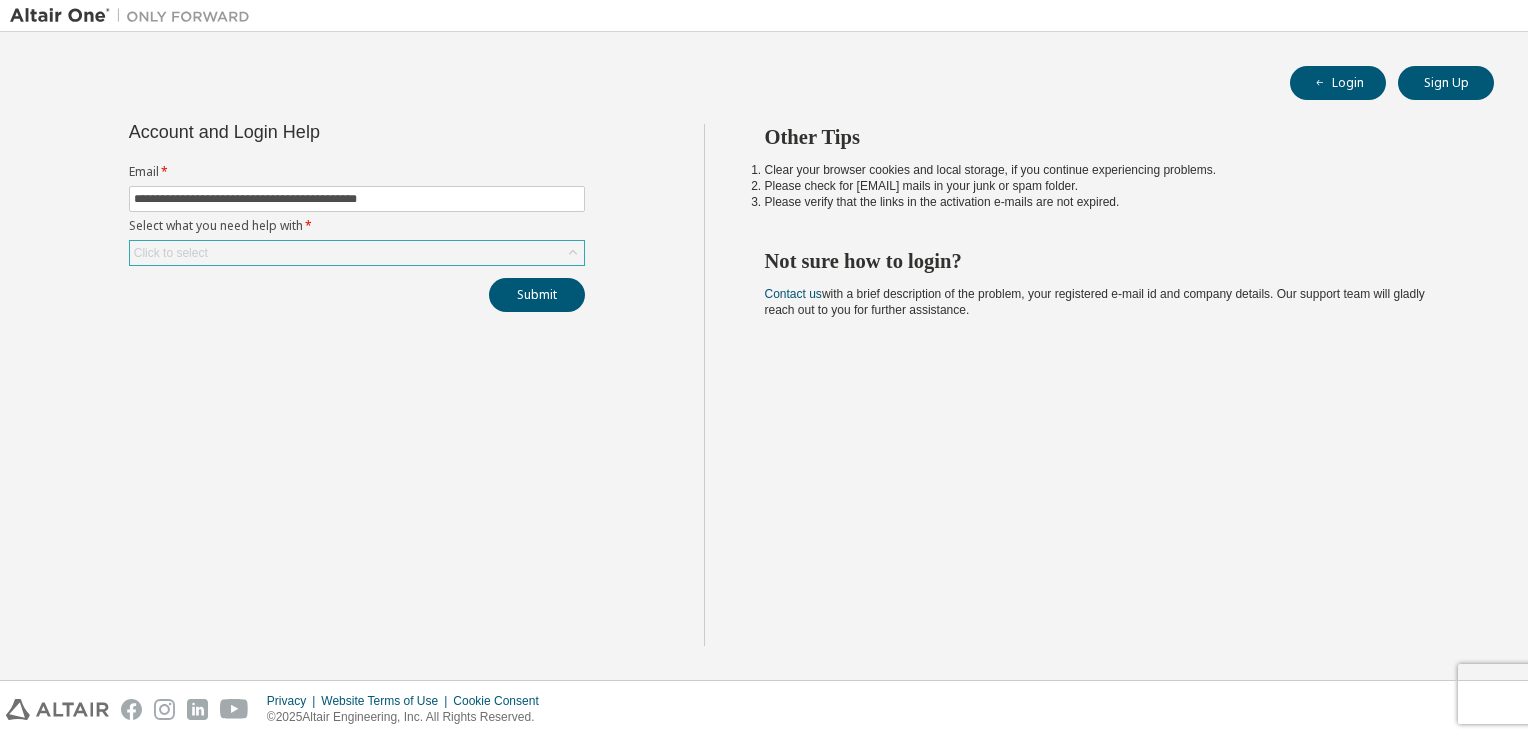 click on "Click to select" at bounding box center (357, 253) 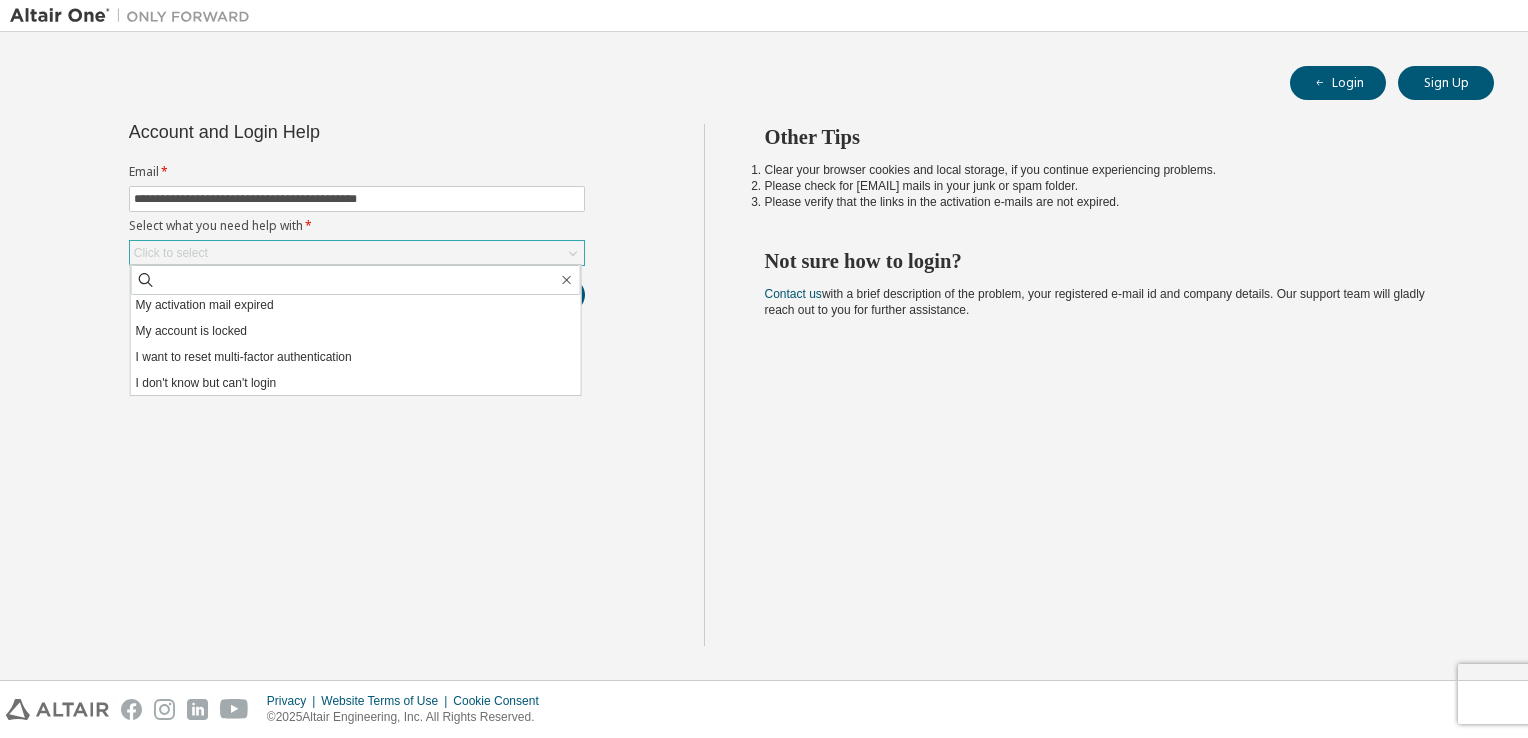 scroll, scrollTop: 56, scrollLeft: 0, axis: vertical 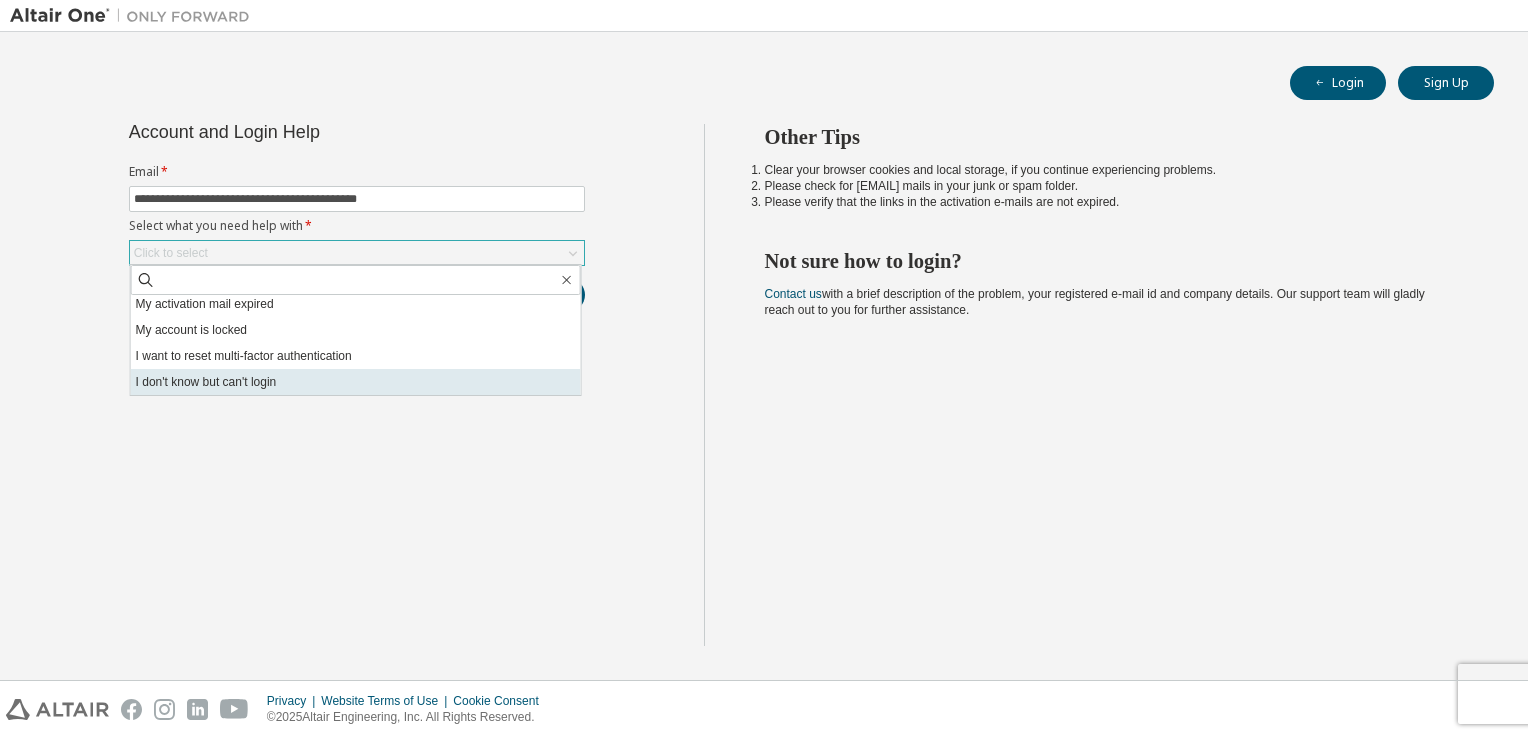 click on "I don't know but can't login" at bounding box center (356, 382) 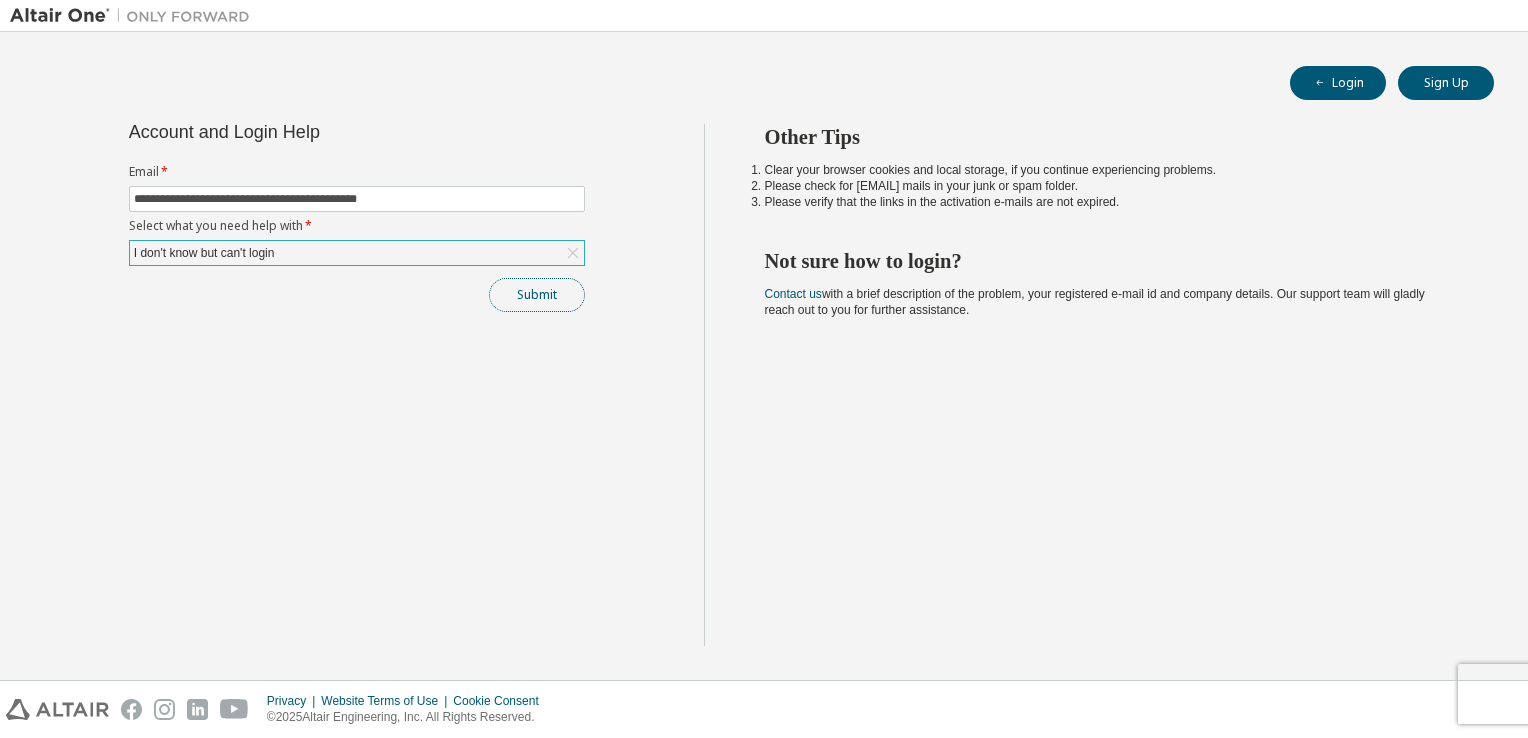 click on "Submit" at bounding box center (537, 295) 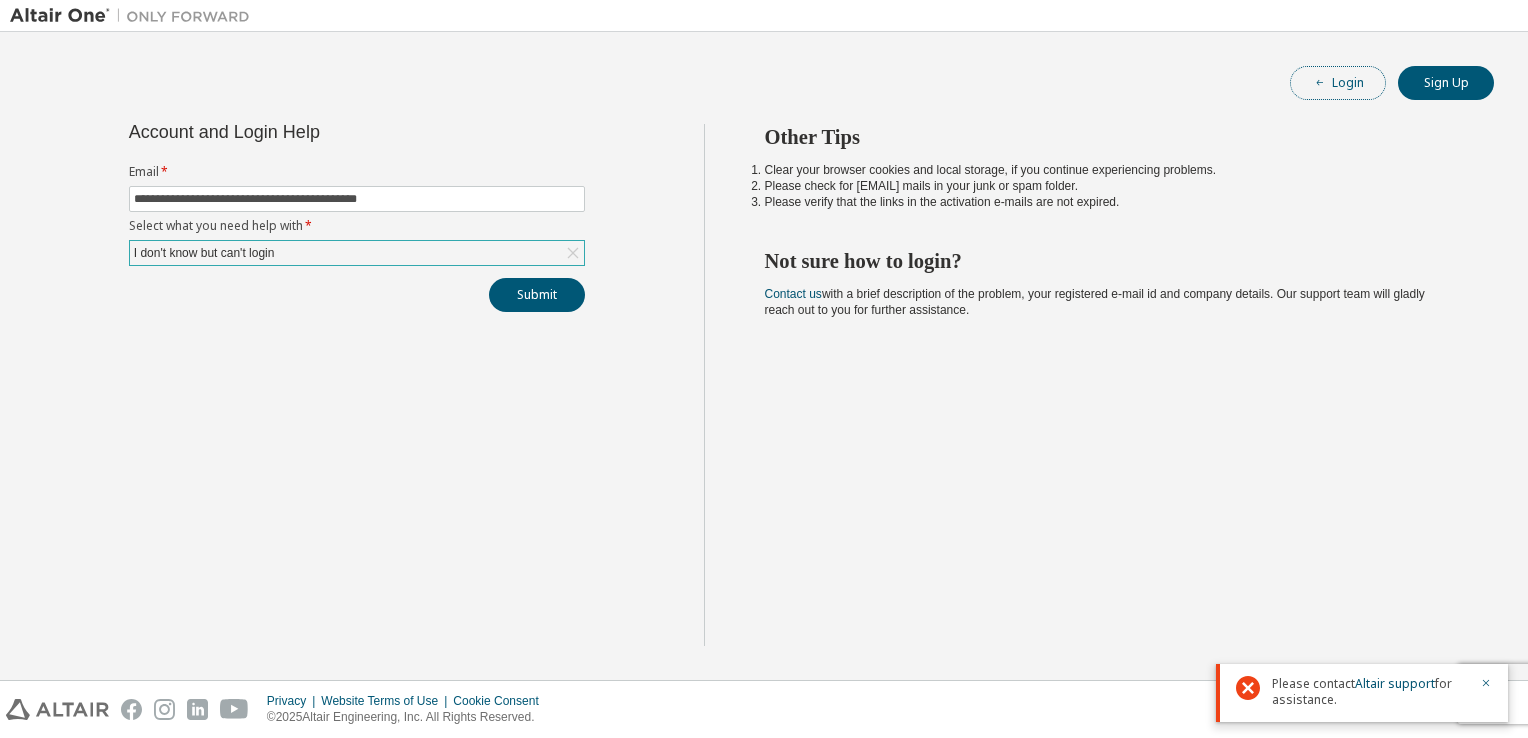click on "Login" at bounding box center (1338, 83) 